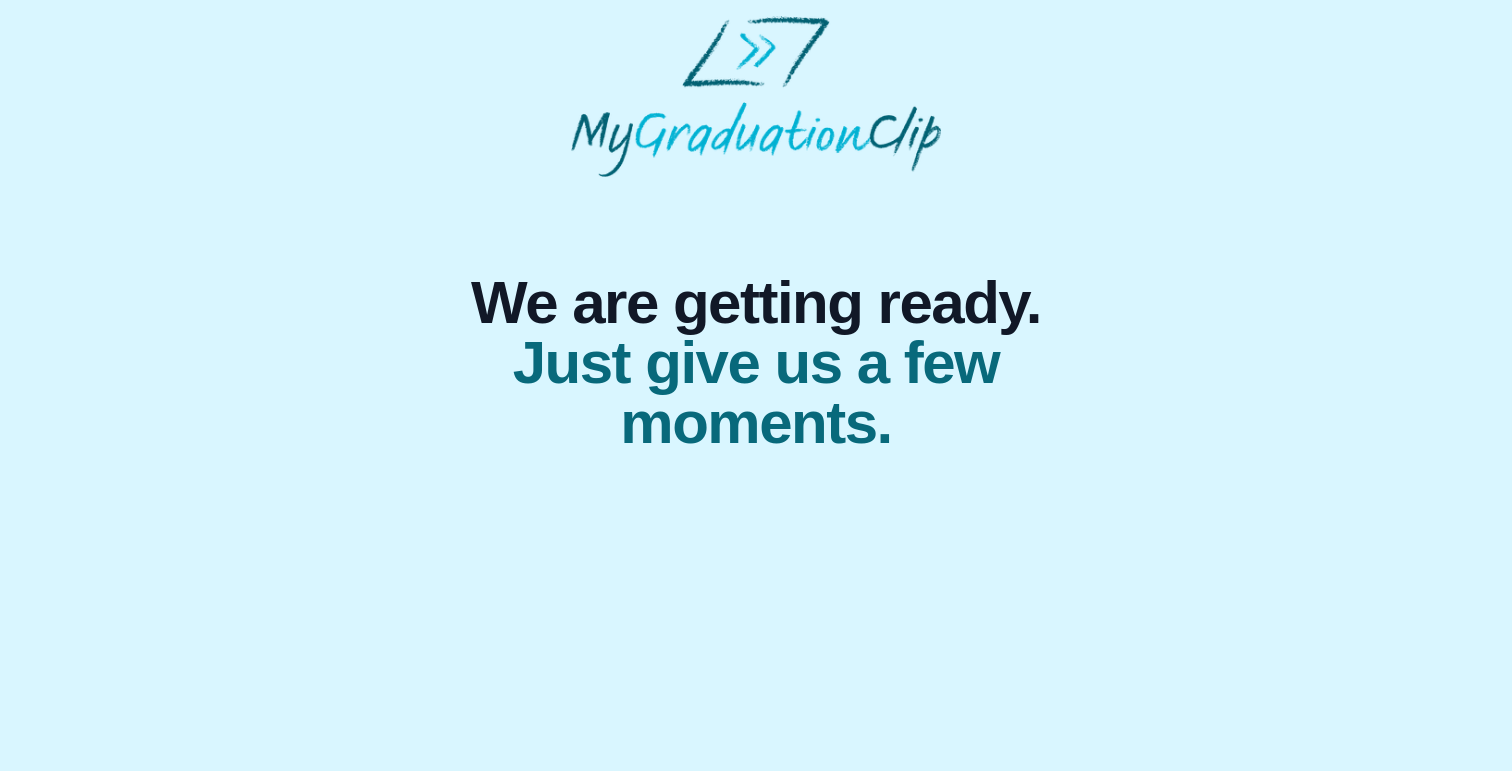 scroll, scrollTop: 0, scrollLeft: 0, axis: both 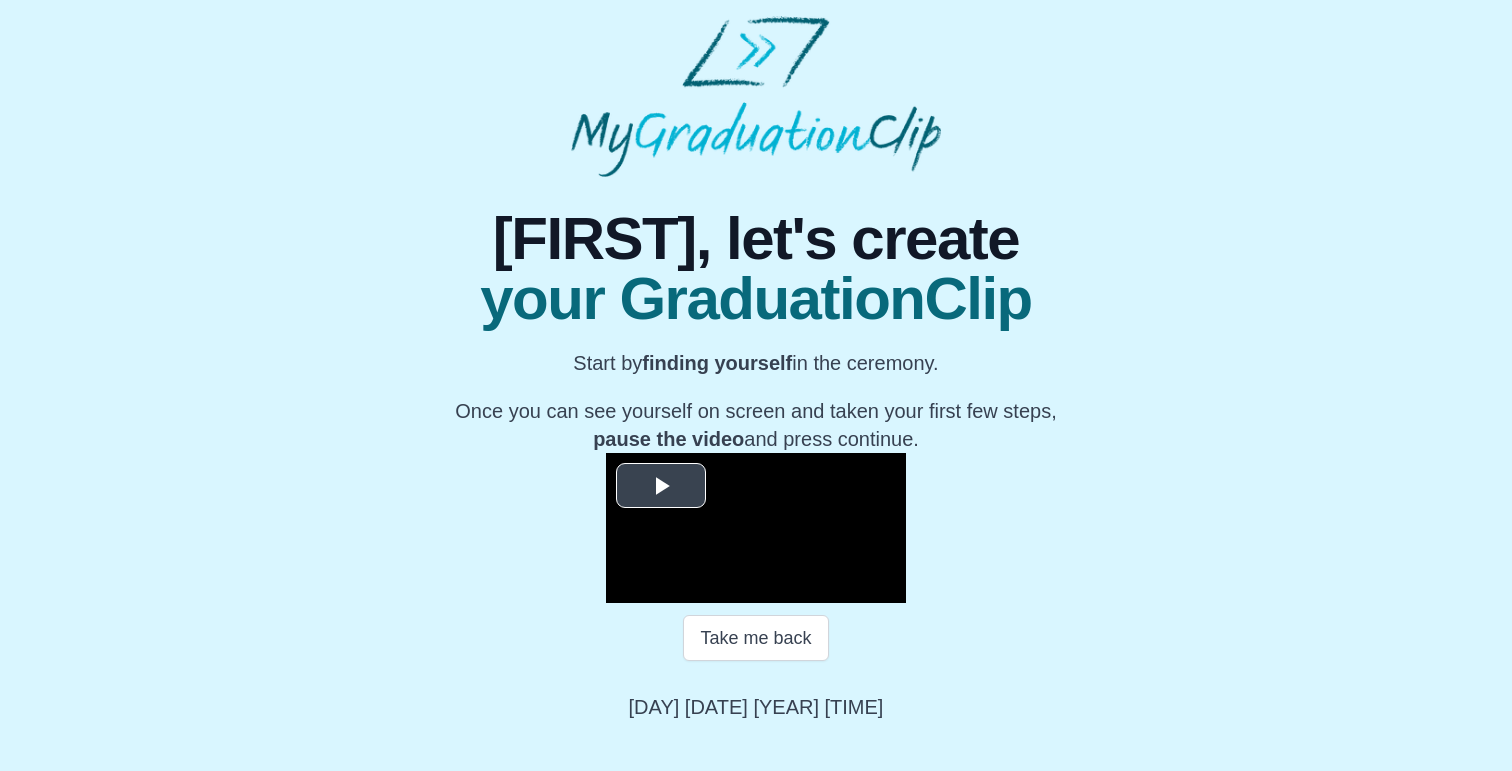 click at bounding box center [661, 485] 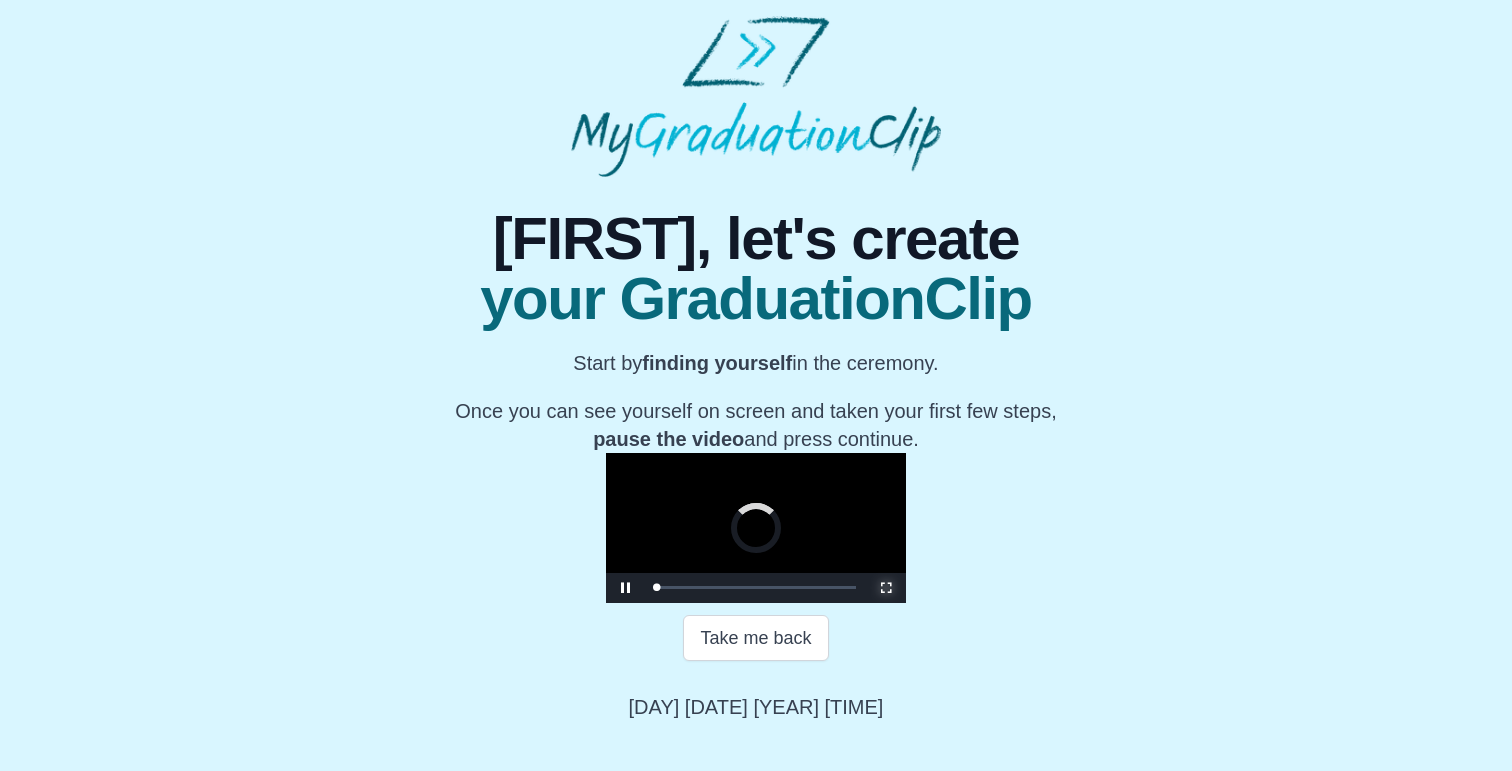 click at bounding box center (886, 588) 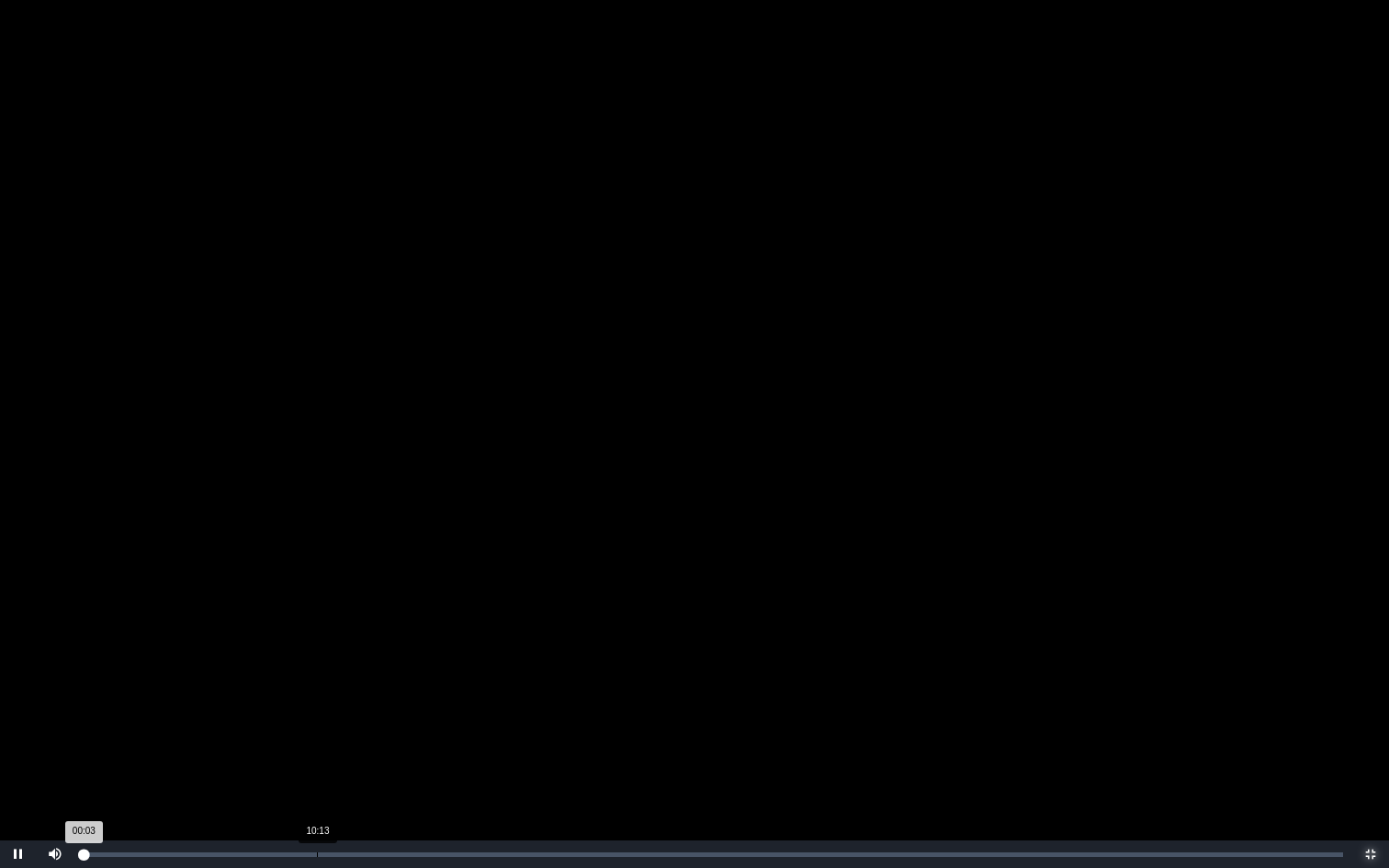 click on "Loaded : 0% [TIME] 00:03 Progress : 0%" at bounding box center (713, 854) 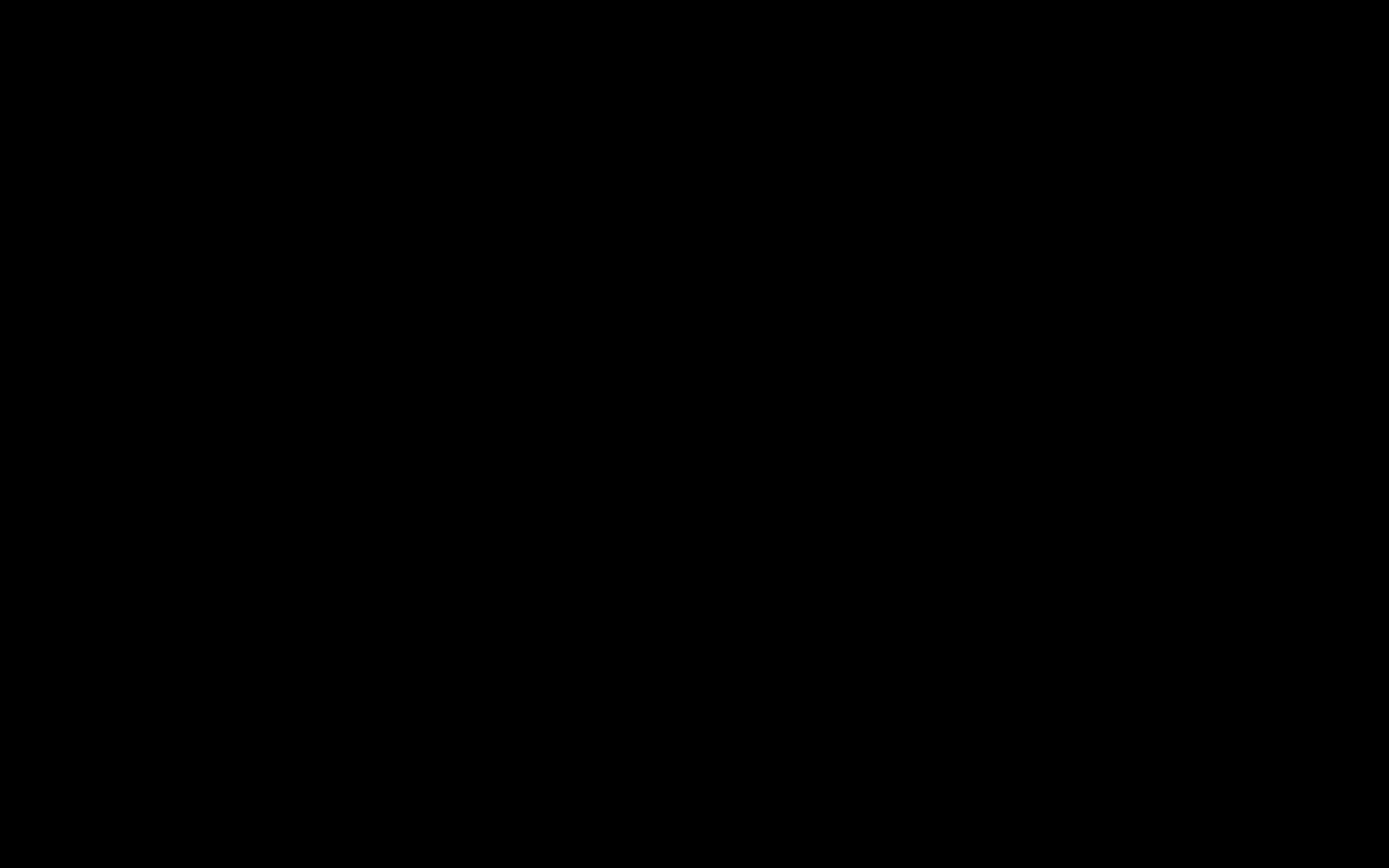 type 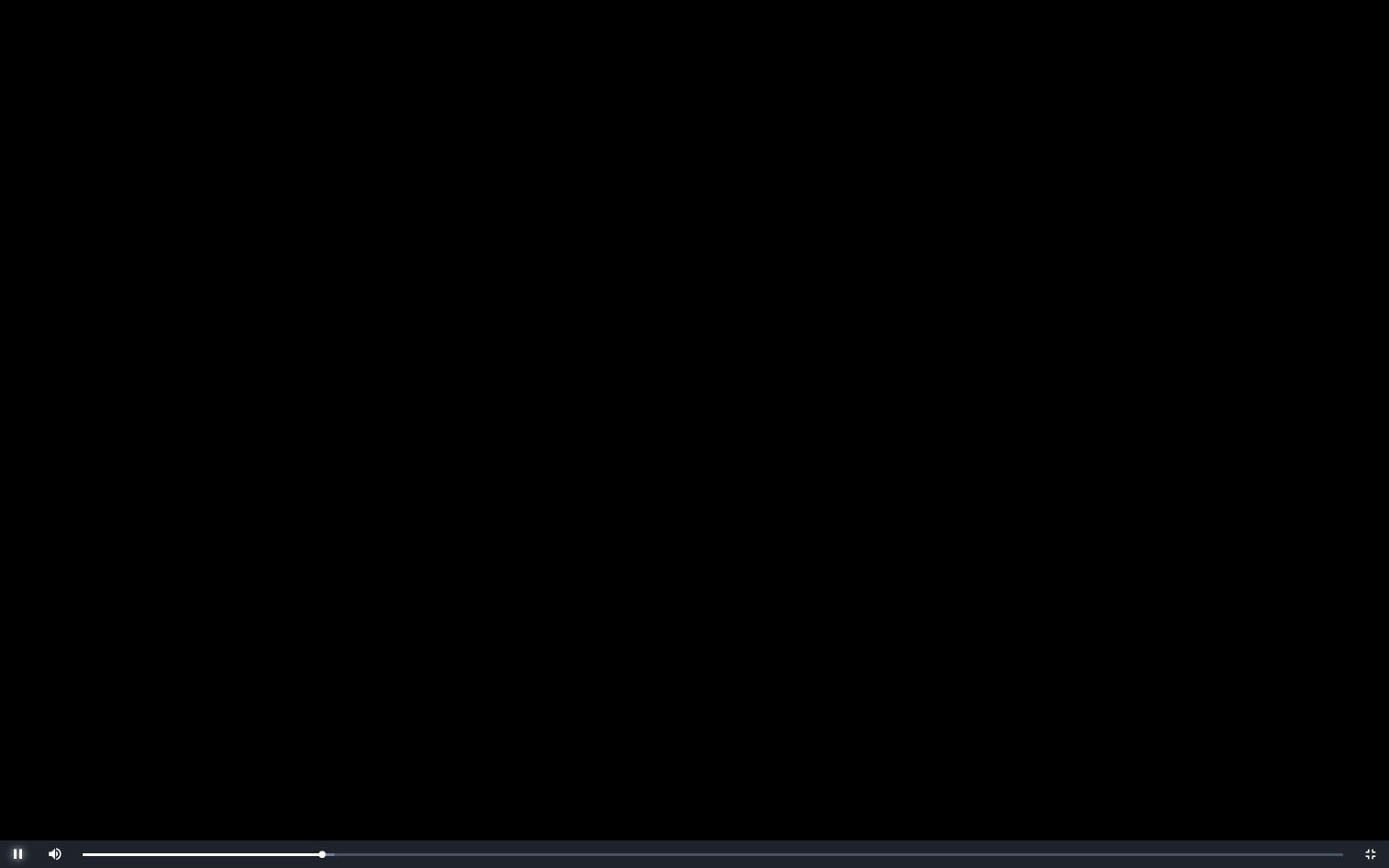 click at bounding box center [18, 854] 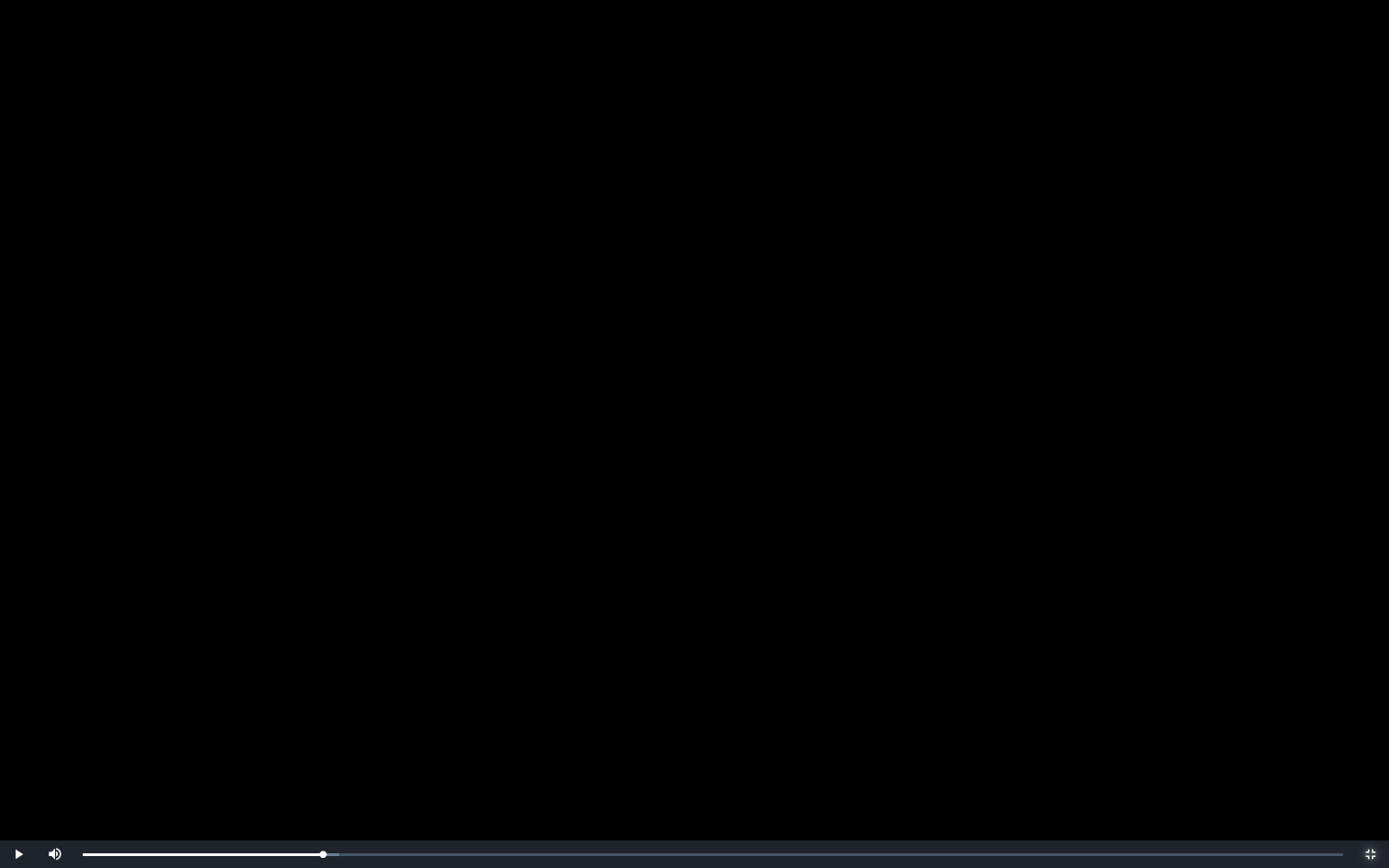 click at bounding box center (1371, 854) 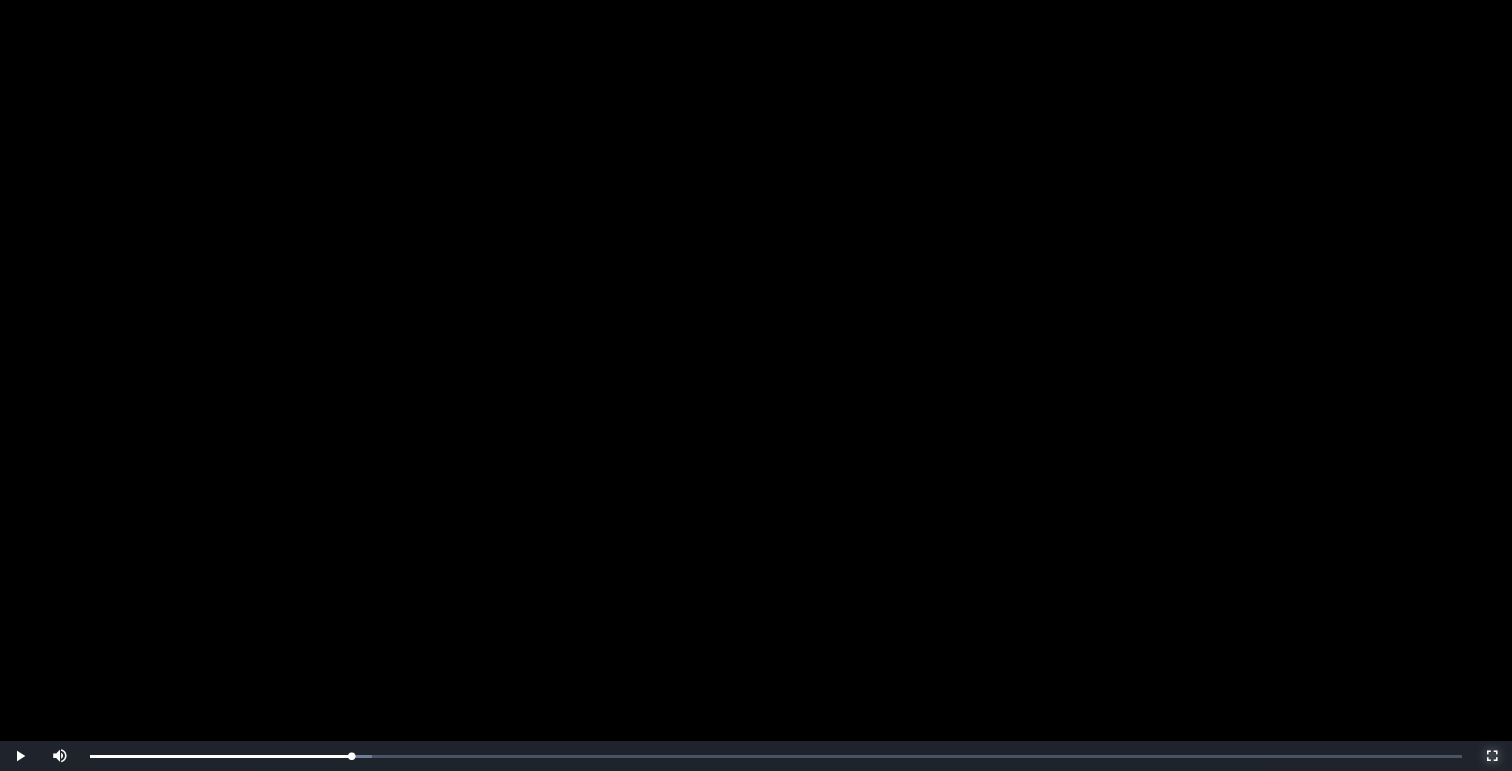 scroll, scrollTop: 312, scrollLeft: 0, axis: vertical 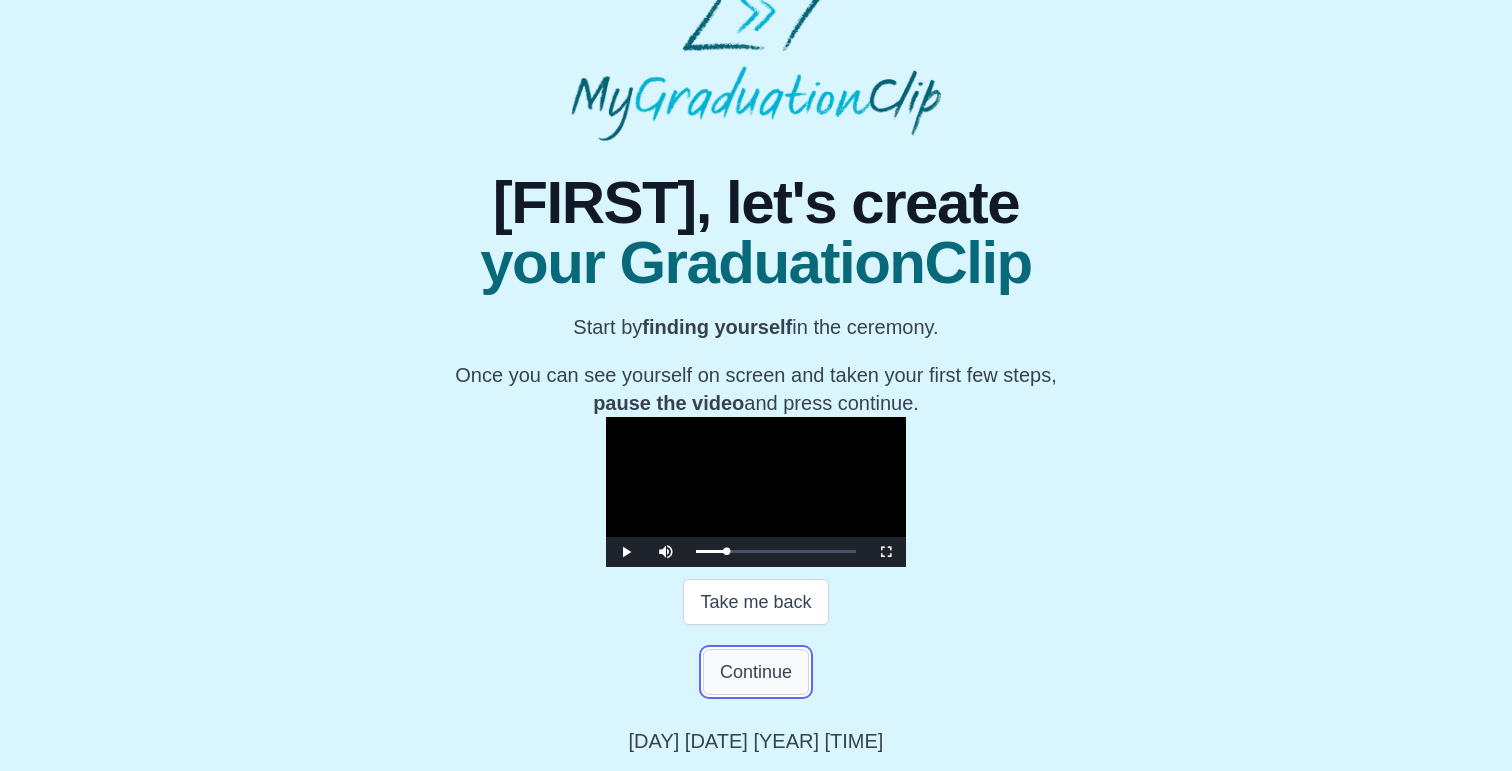 click on "Continue" at bounding box center [756, 672] 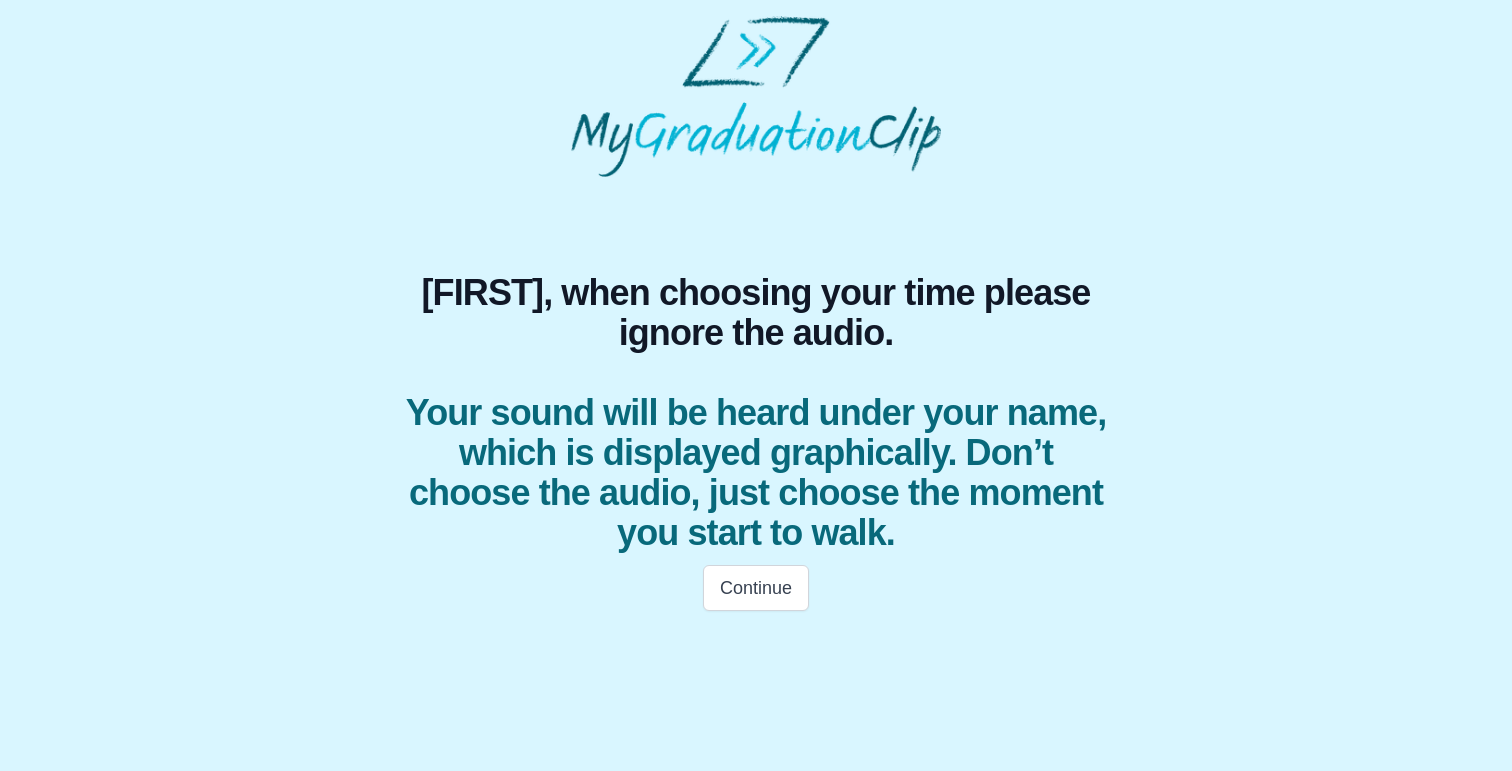 scroll, scrollTop: 0, scrollLeft: 0, axis: both 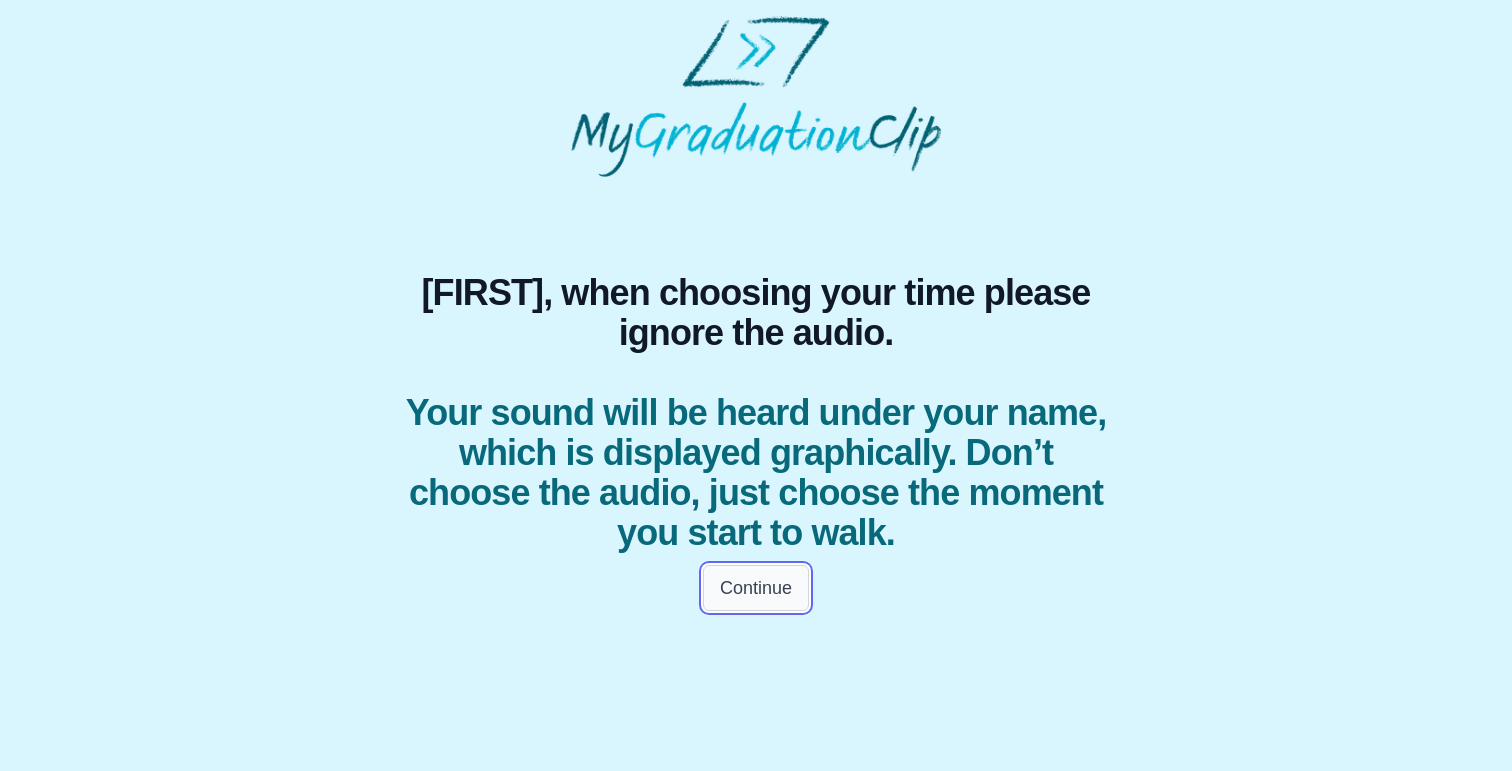 click on "Continue" at bounding box center (756, 588) 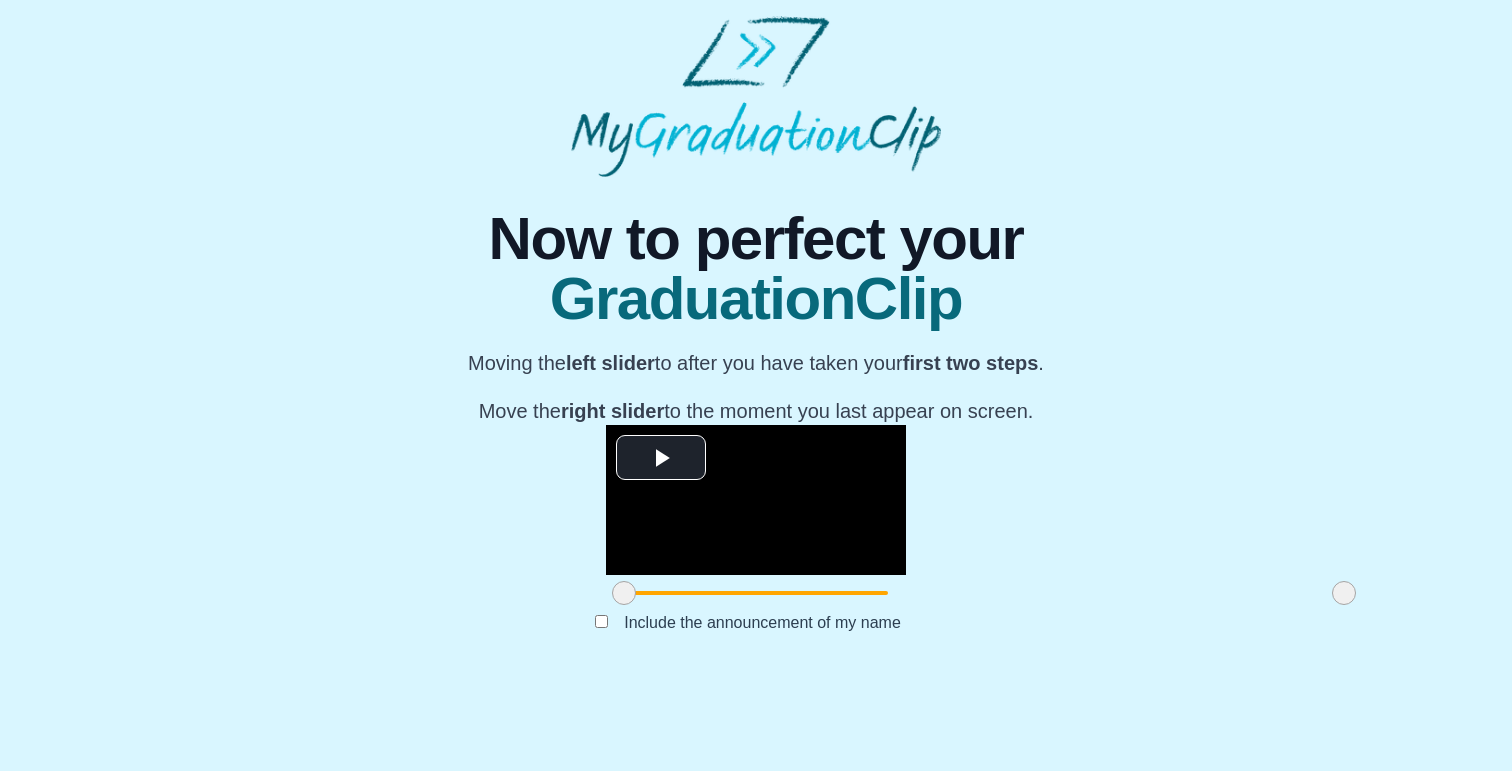 scroll, scrollTop: 194, scrollLeft: 0, axis: vertical 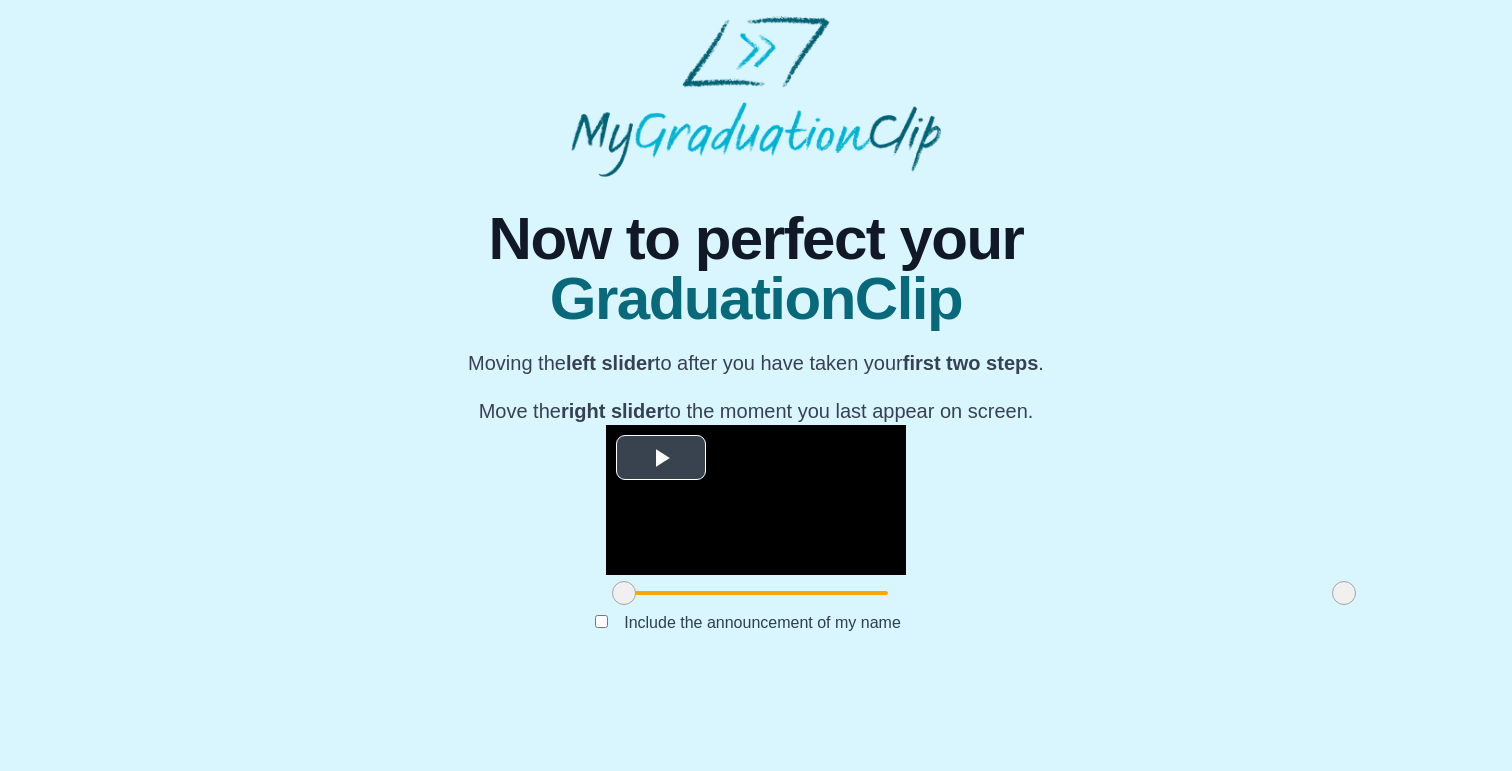click at bounding box center [661, 457] 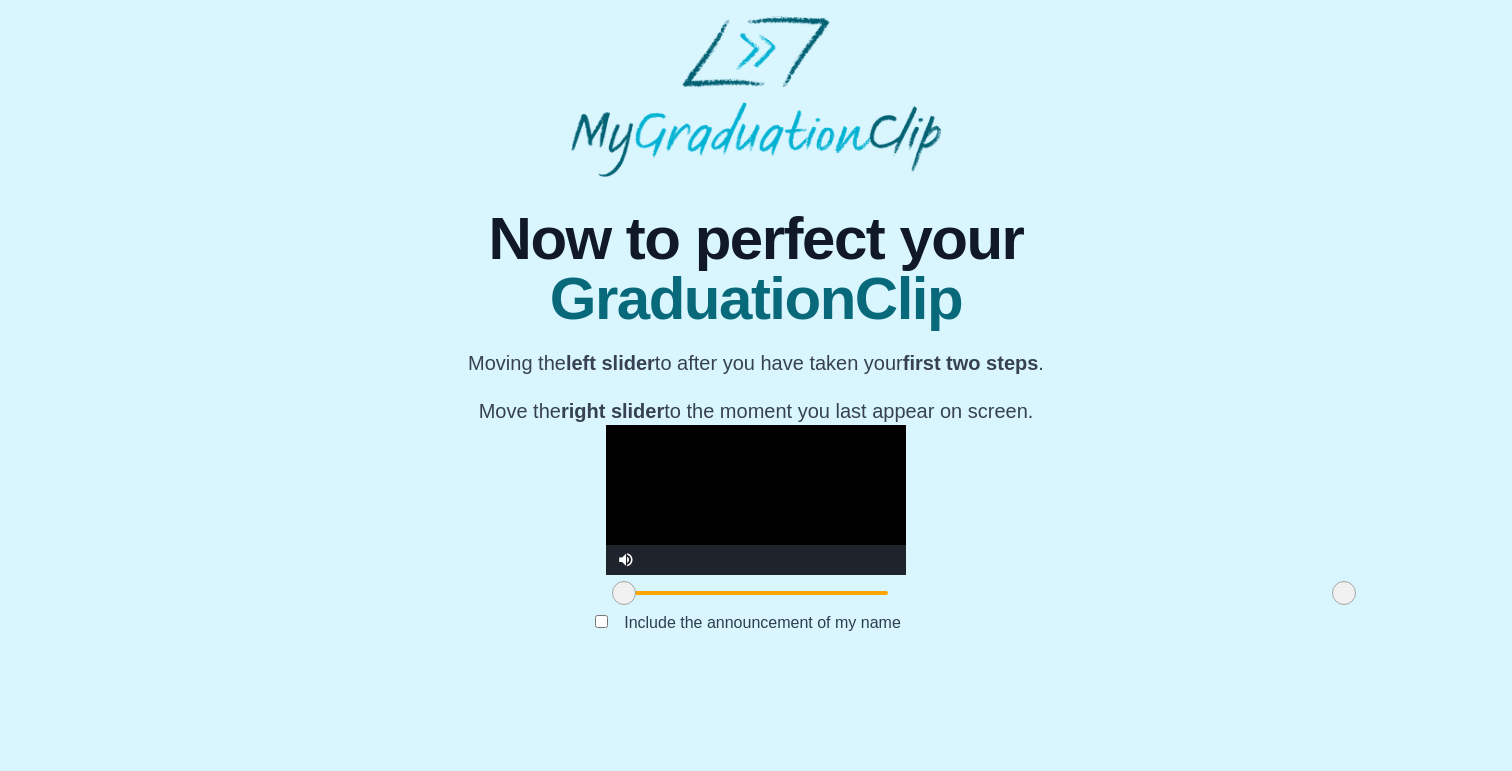 click at bounding box center (756, 500) 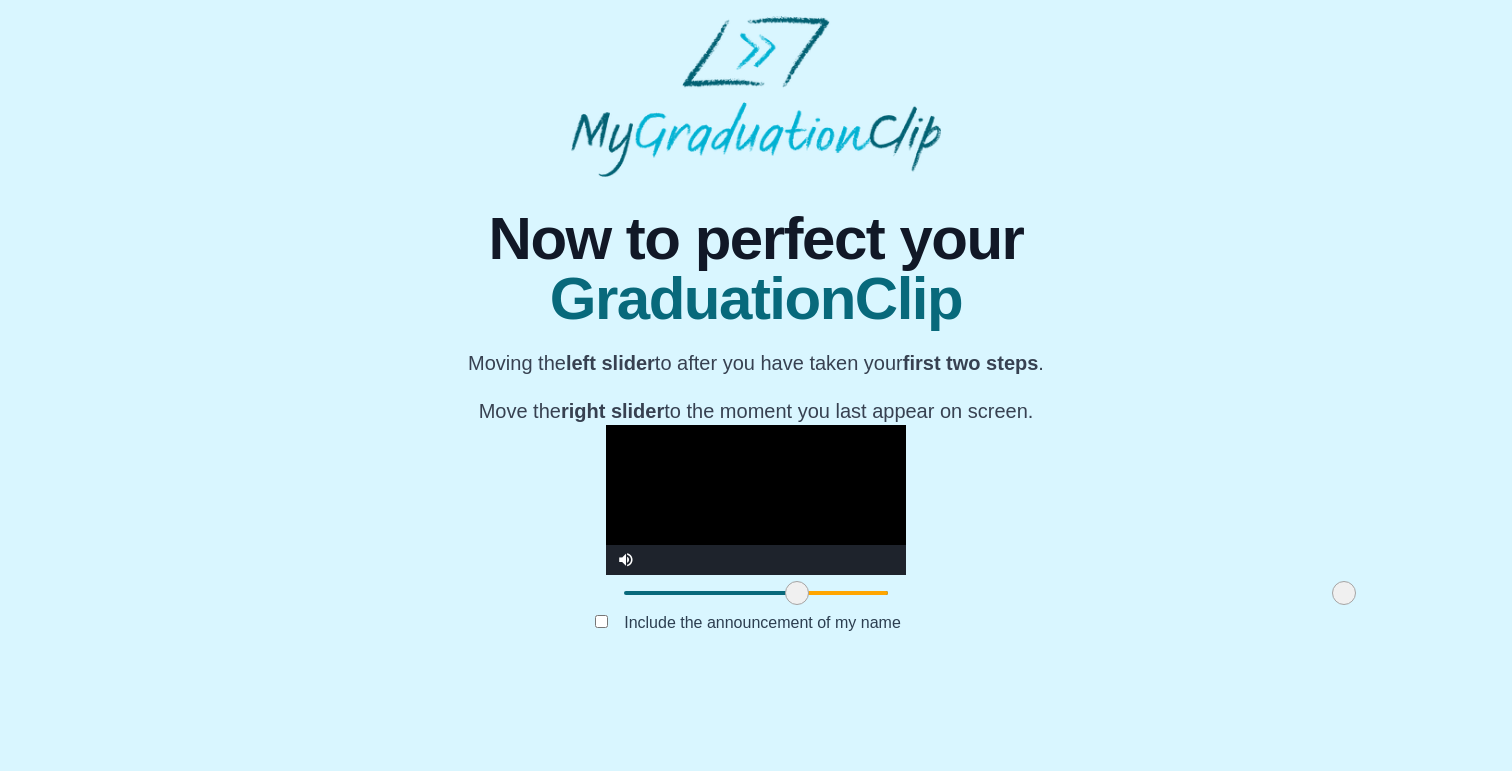 drag, startPoint x: 391, startPoint y: 677, endPoint x: 564, endPoint y: 692, distance: 173.64908 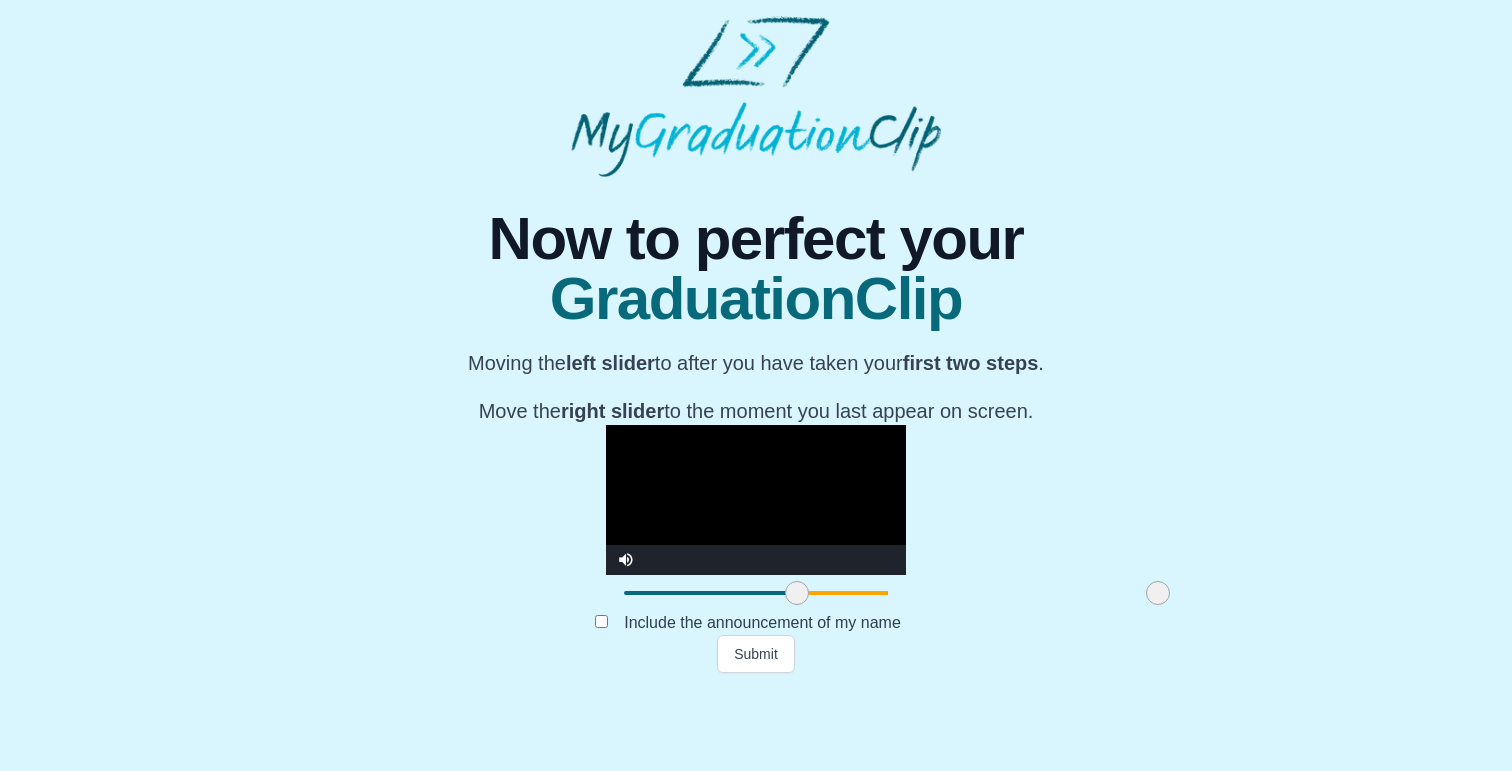 drag, startPoint x: 1123, startPoint y: 675, endPoint x: 937, endPoint y: 688, distance: 186.45375 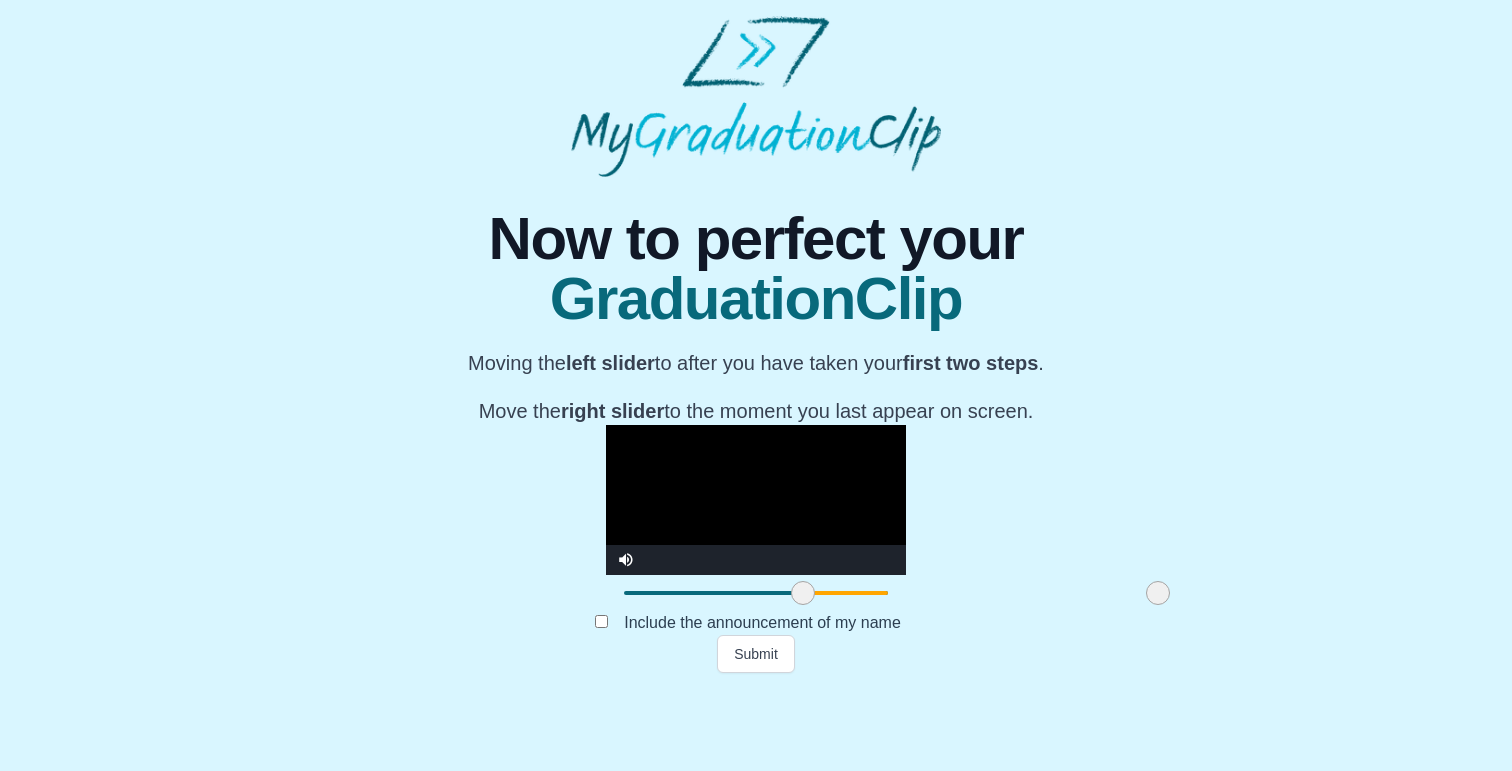 drag, startPoint x: 569, startPoint y: 671, endPoint x: 576, endPoint y: 692, distance: 22.135944 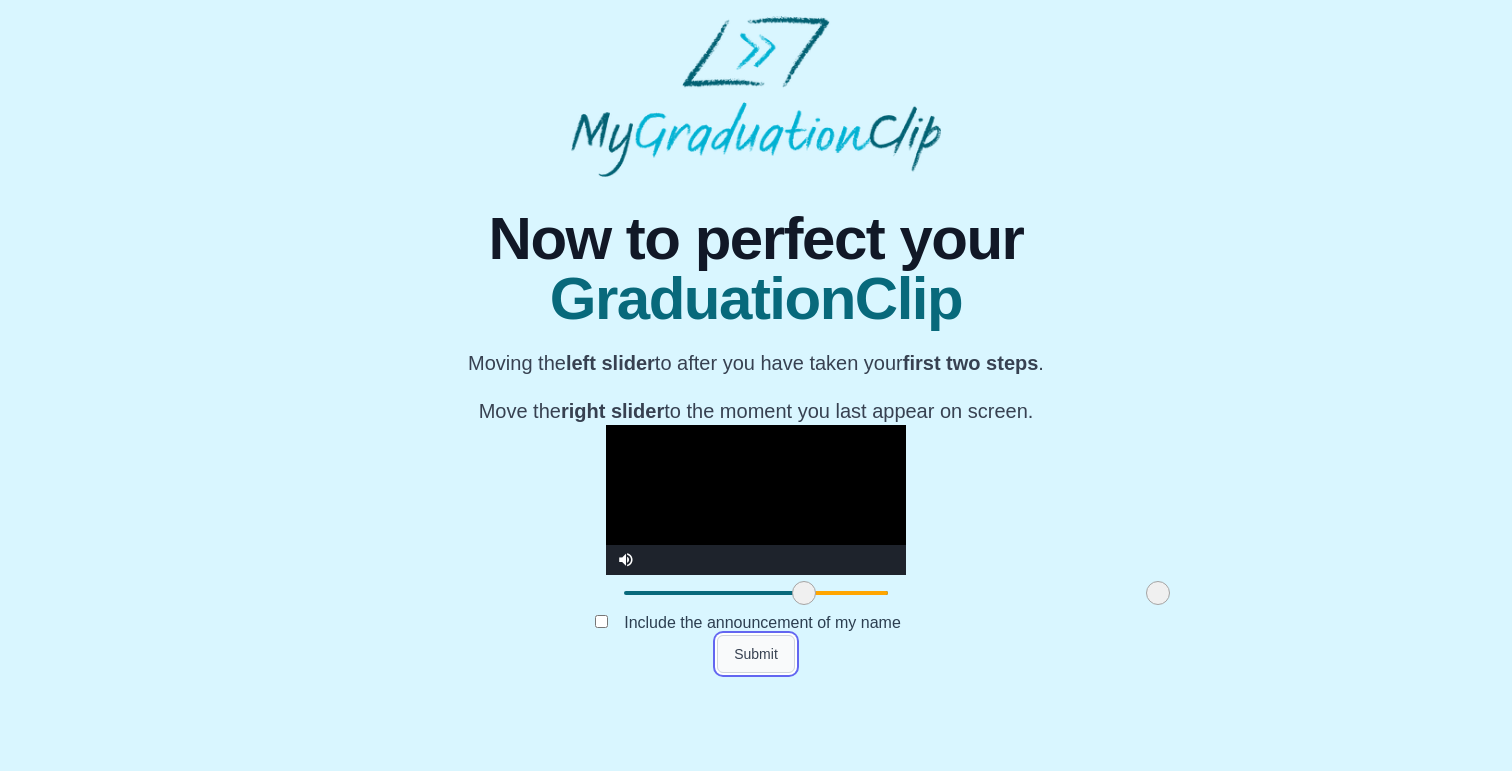 click on "Submit" at bounding box center [756, 654] 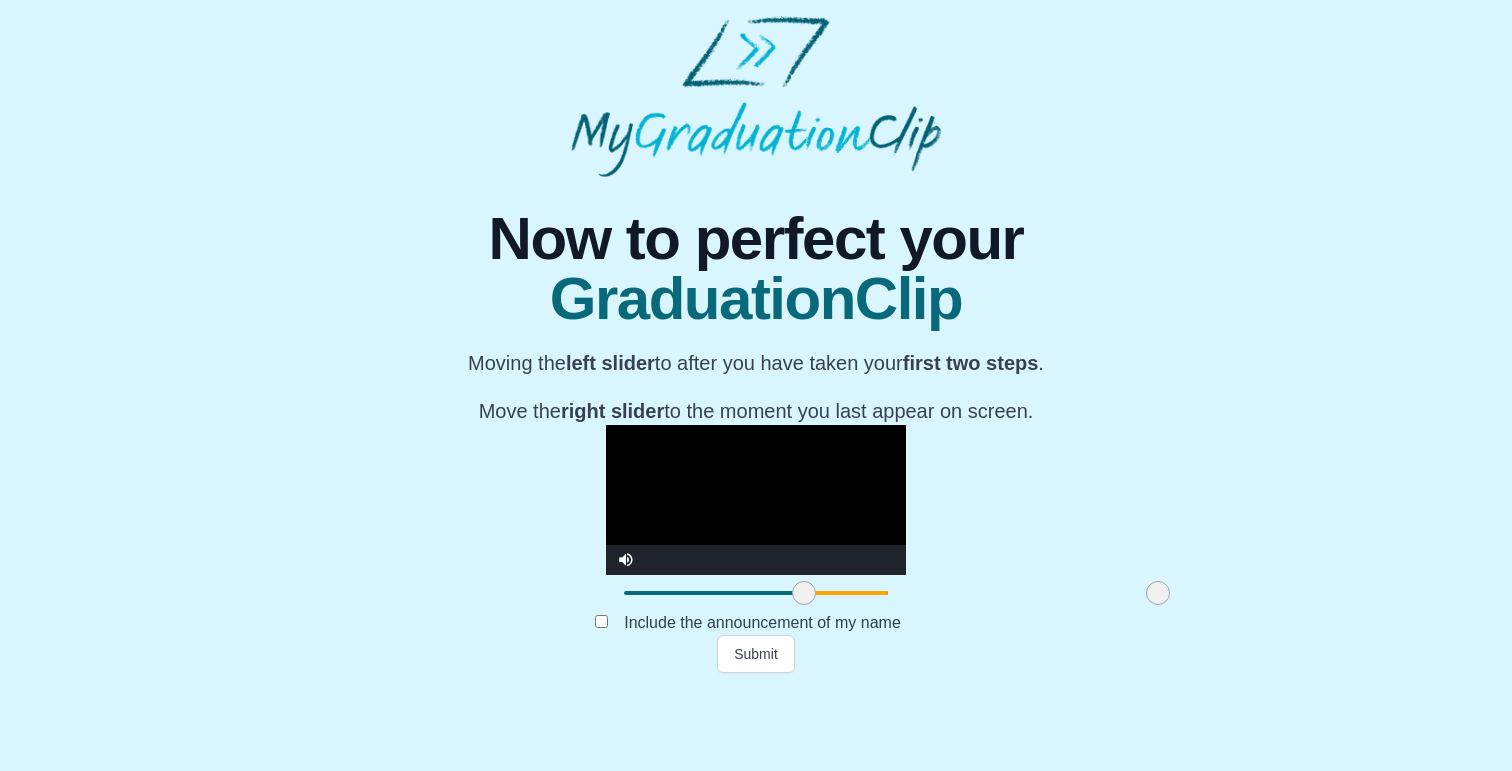 scroll, scrollTop: 0, scrollLeft: 0, axis: both 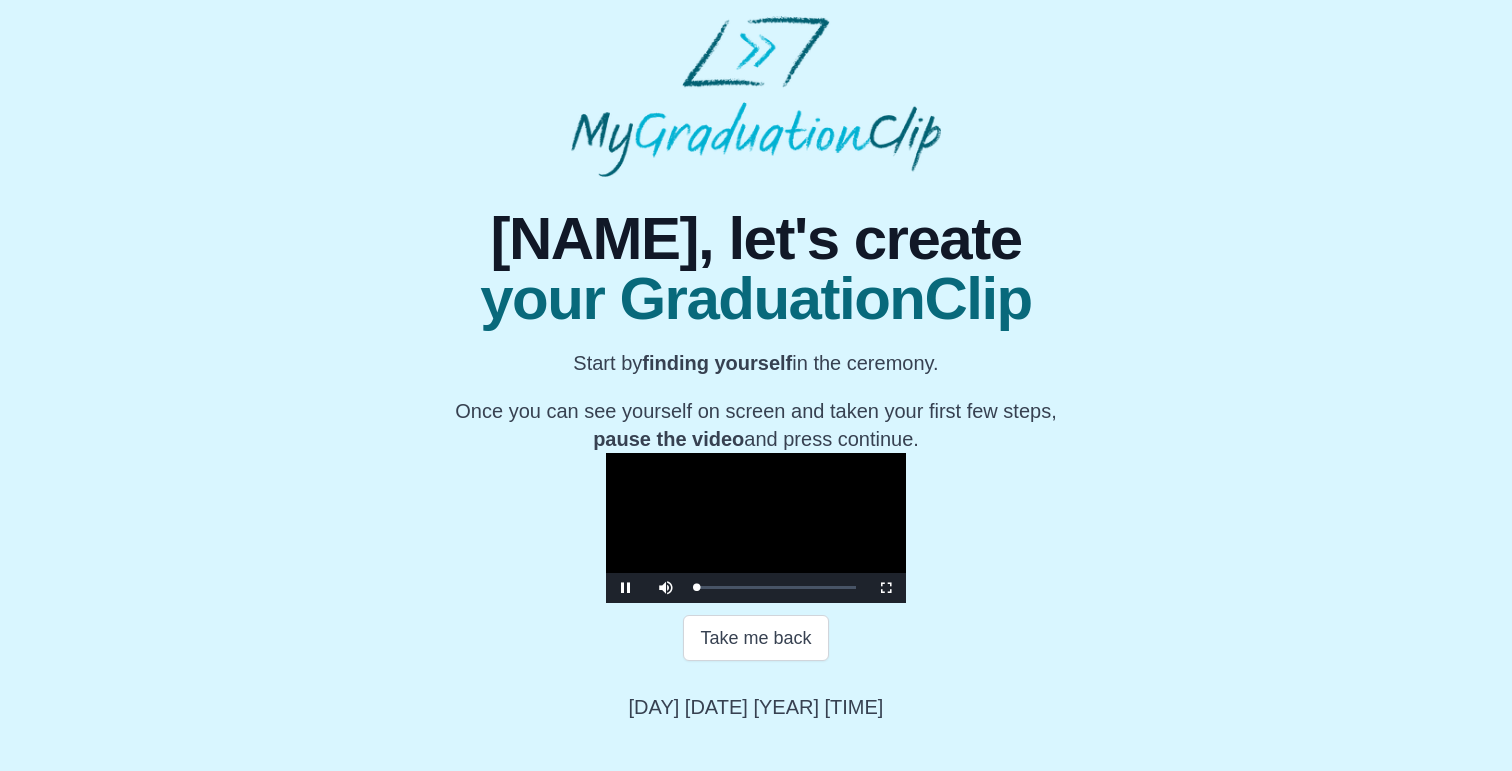 click at bounding box center [756, 528] 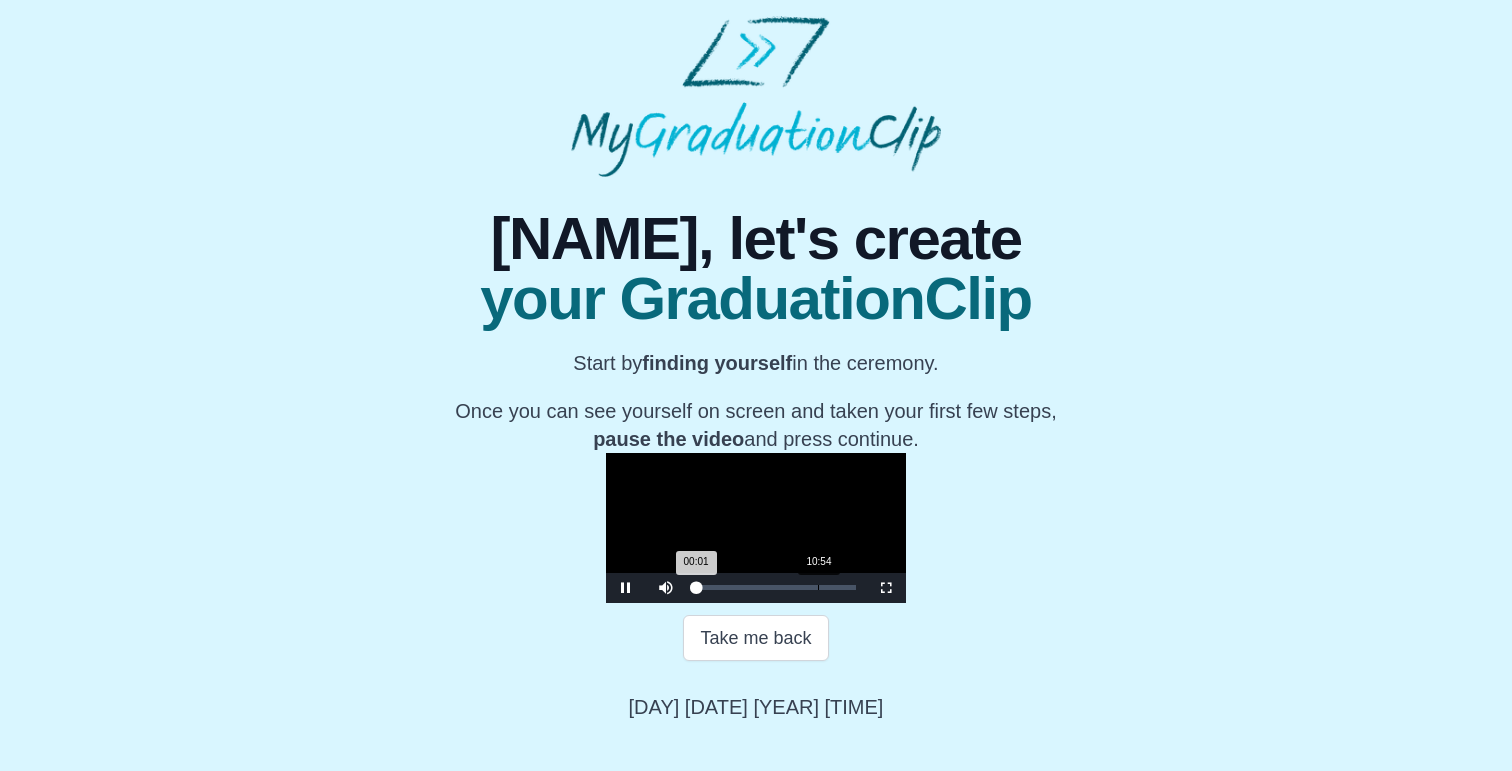 click on "Loaded : 0% 10:54 00:01 Progress : 0%" at bounding box center [776, 587] 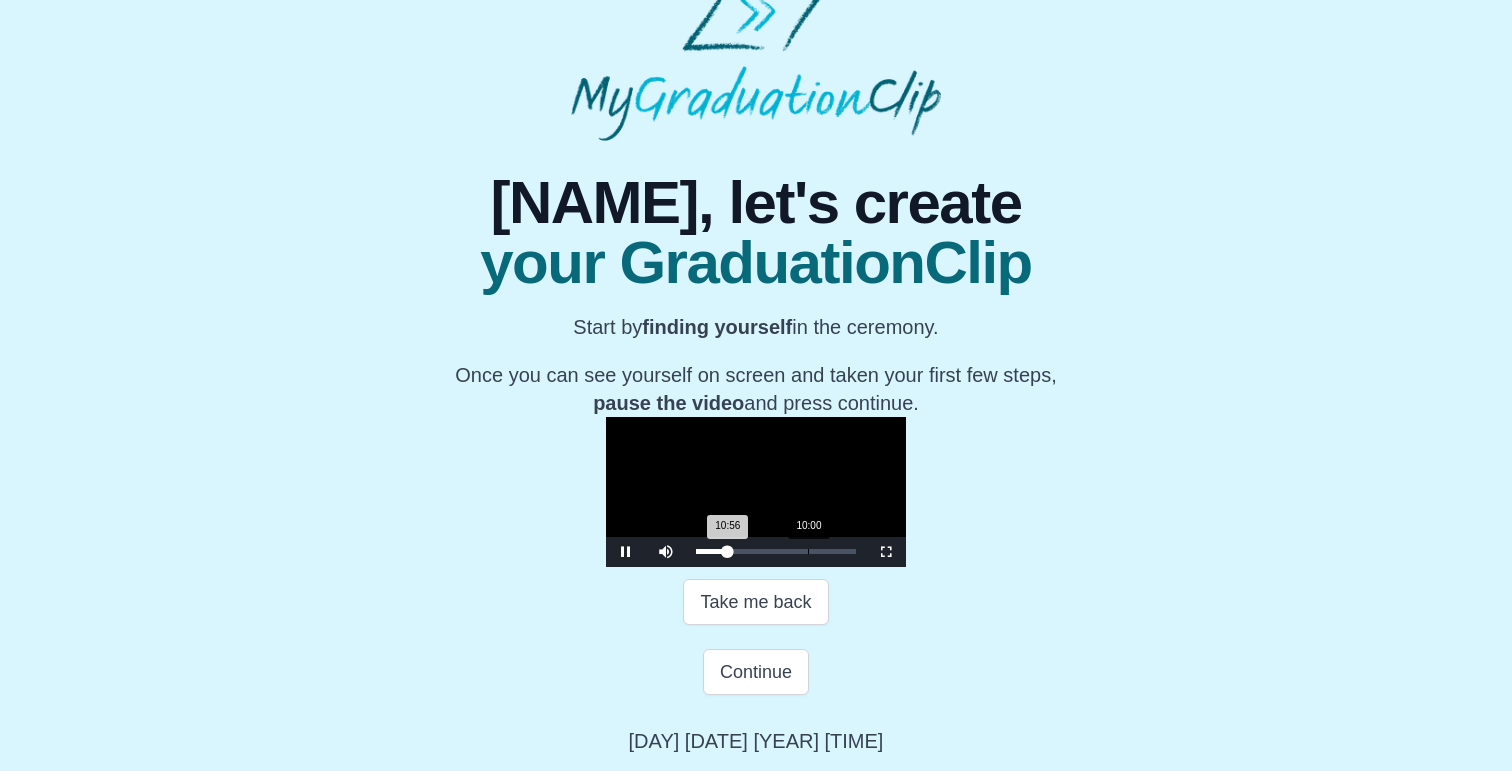 click on "10:56 Progress : 0%" at bounding box center [712, 551] 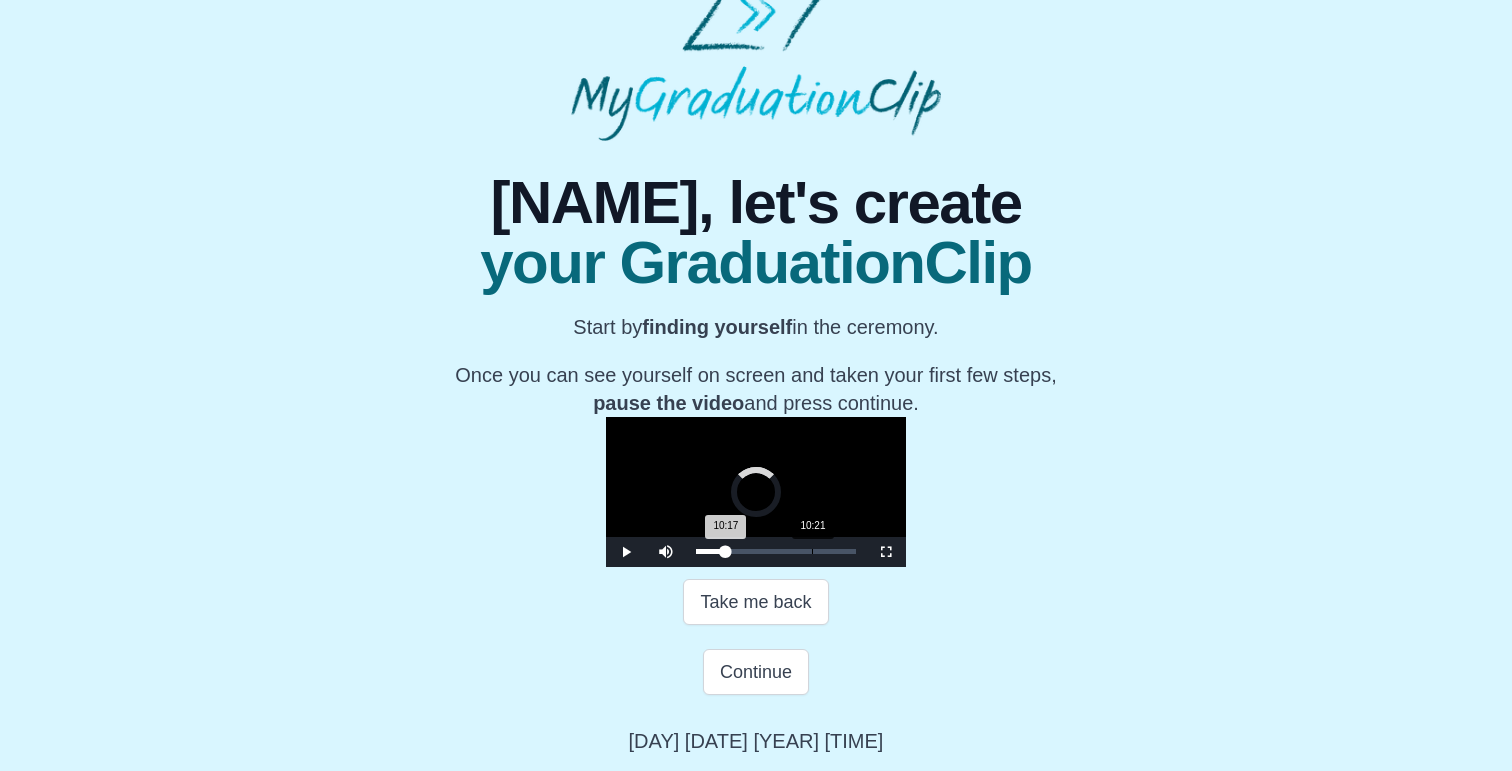 click on "10:17 Progress : 0%" at bounding box center (711, 551) 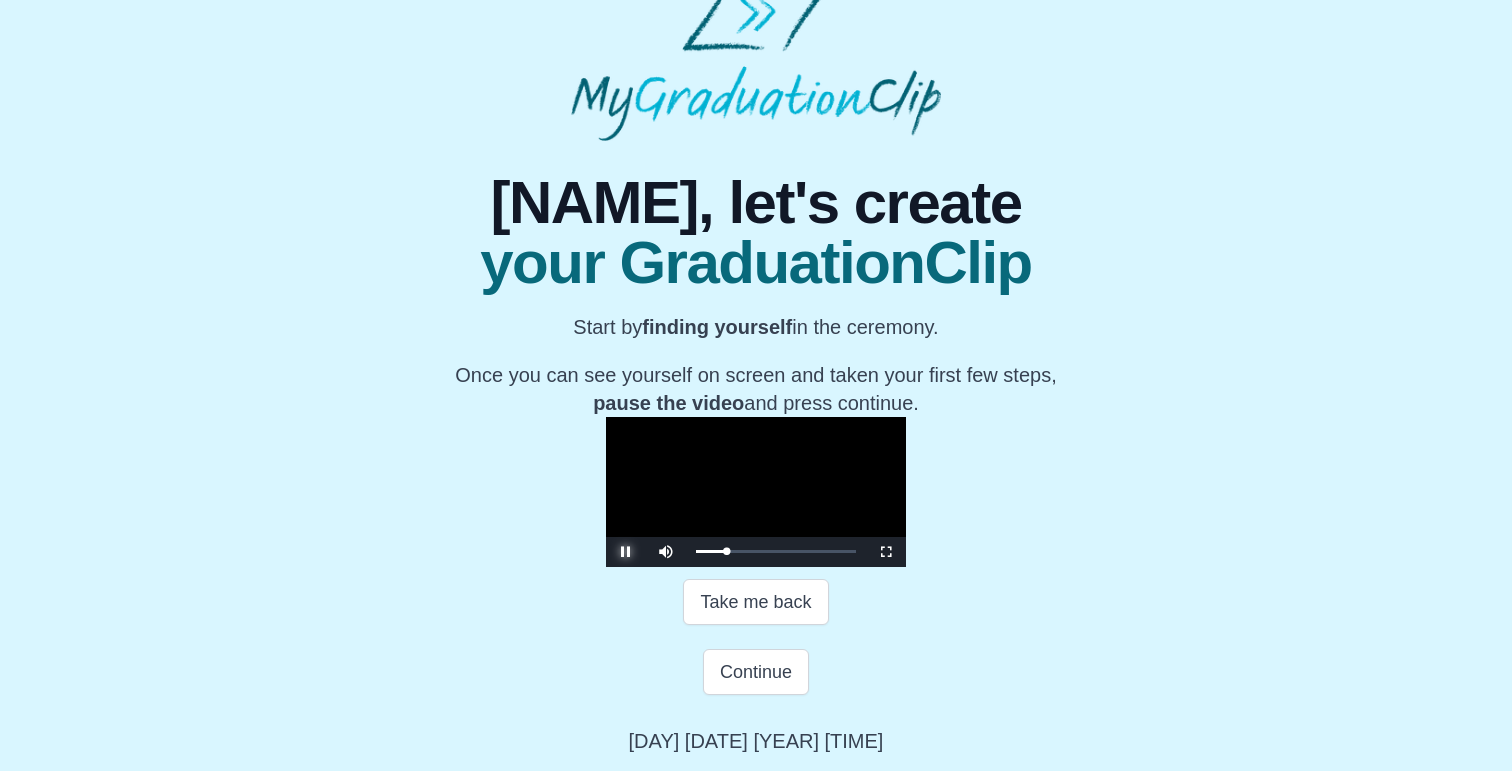 click at bounding box center (626, 552) 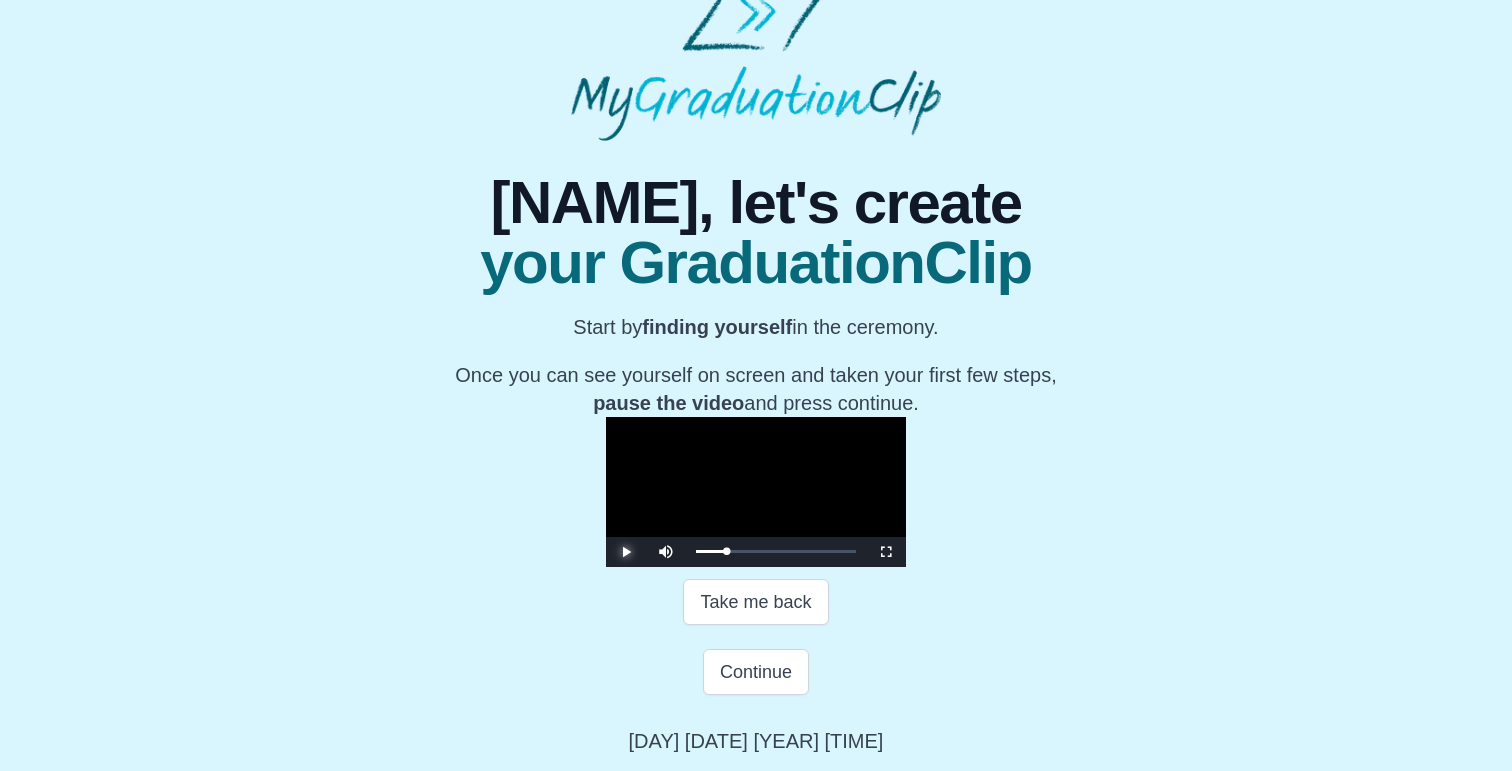 click at bounding box center [626, 552] 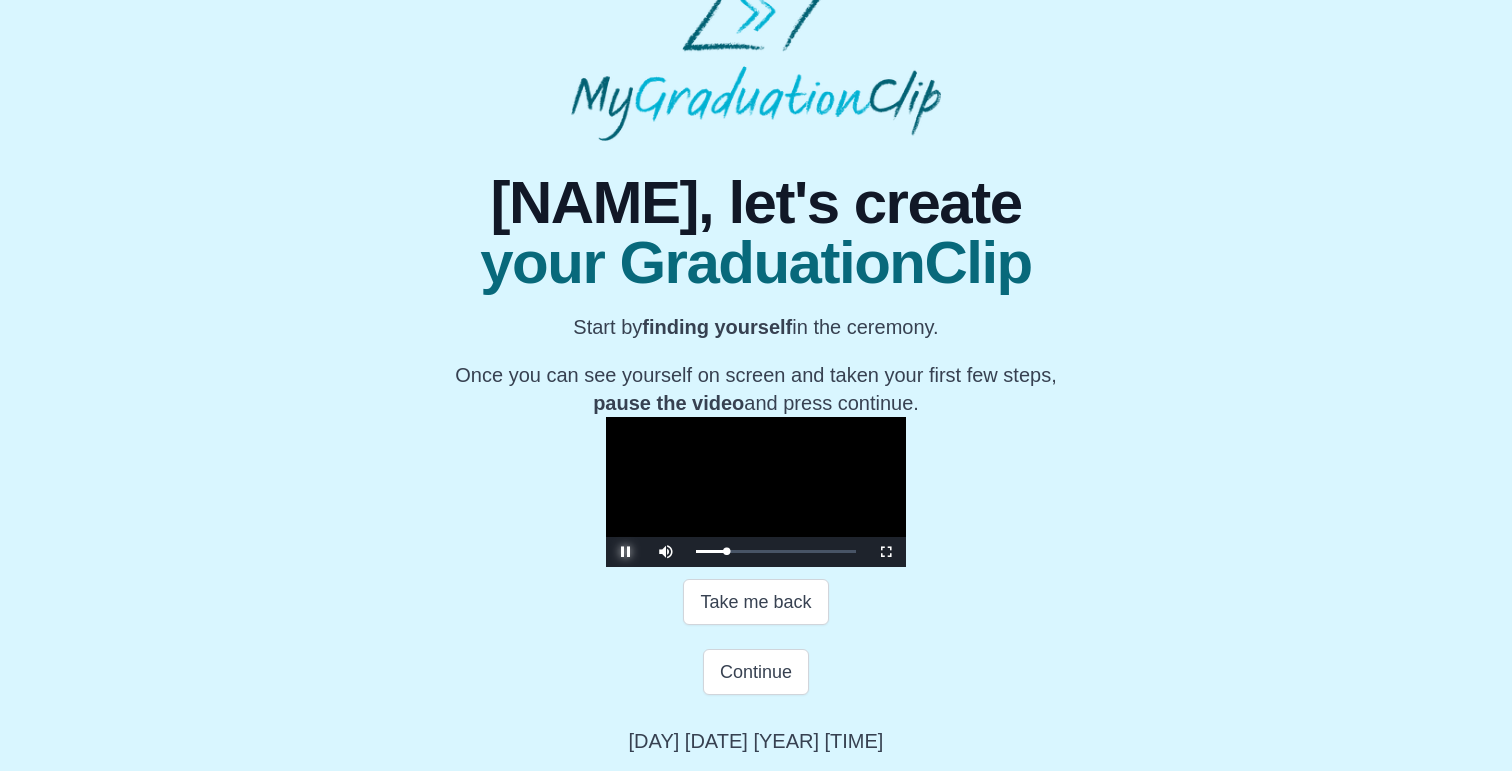 click at bounding box center [626, 552] 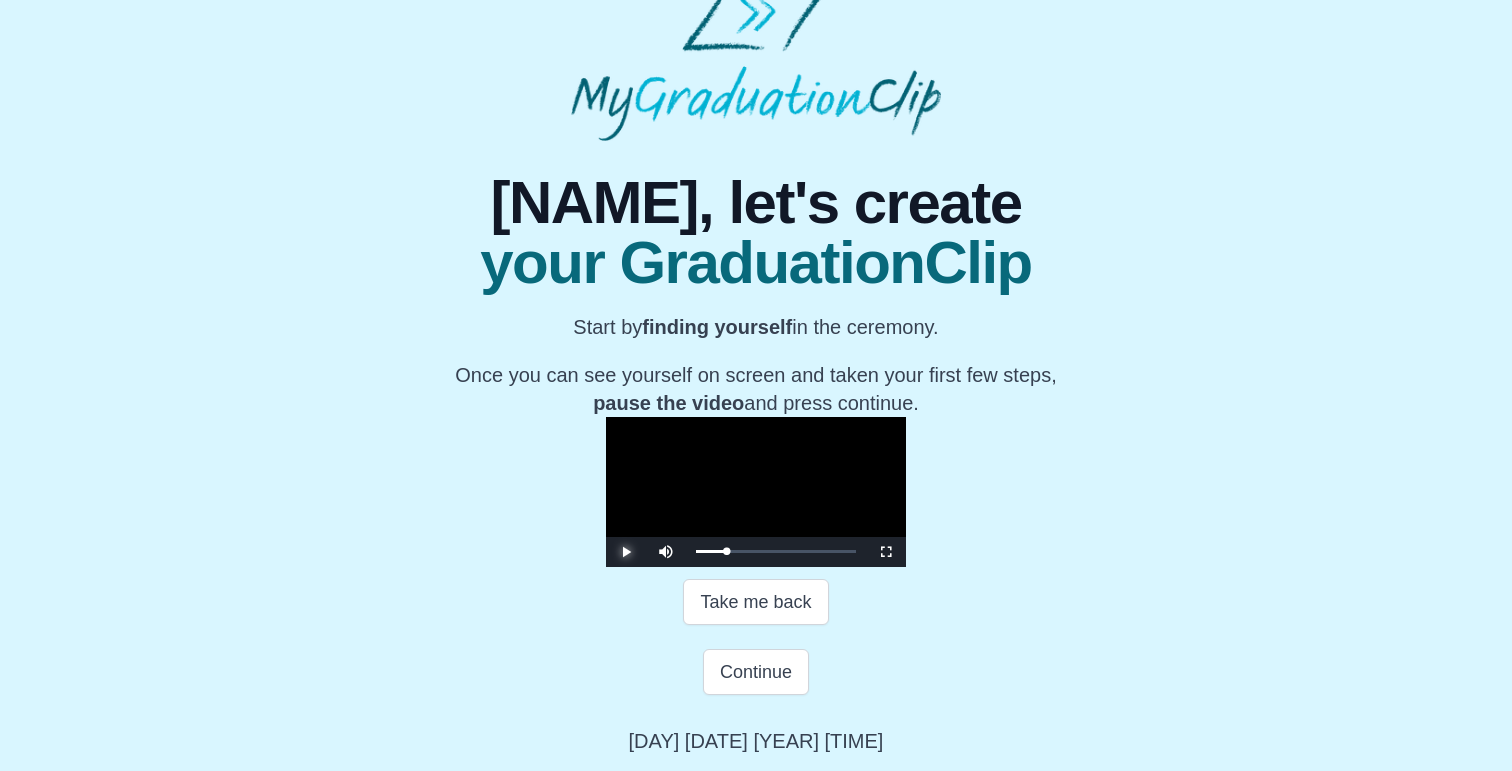 click at bounding box center (626, 552) 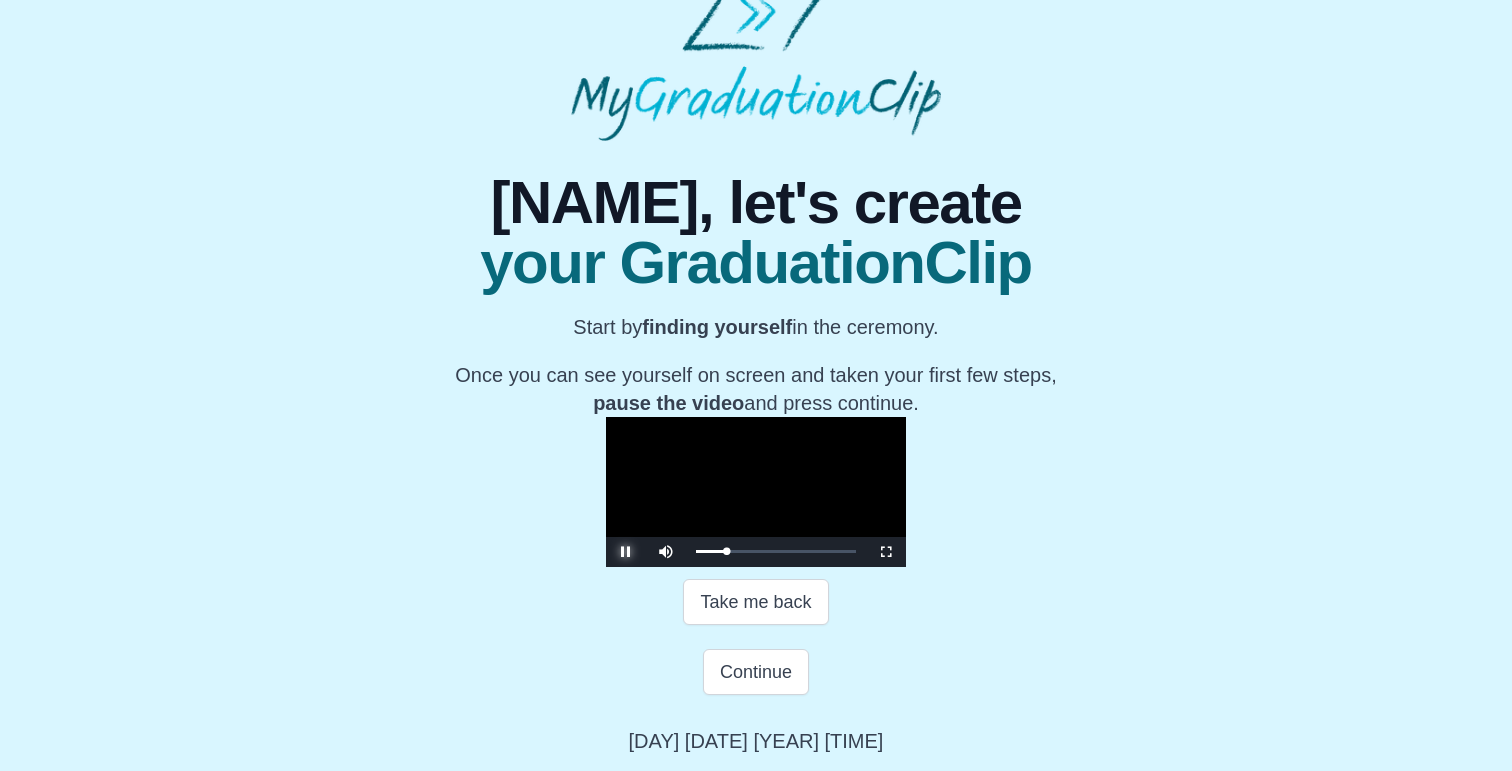 click at bounding box center [626, 552] 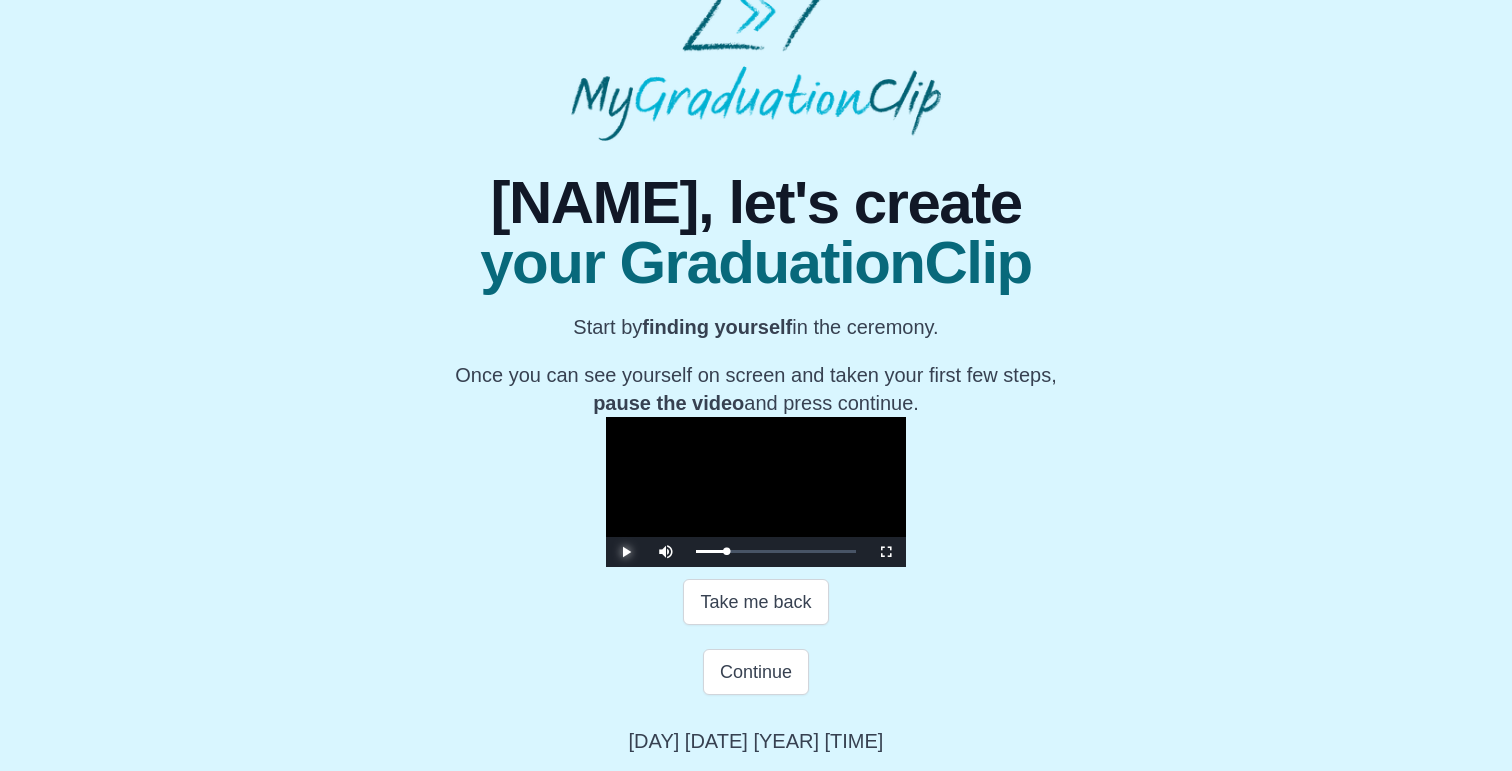 click at bounding box center [626, 552] 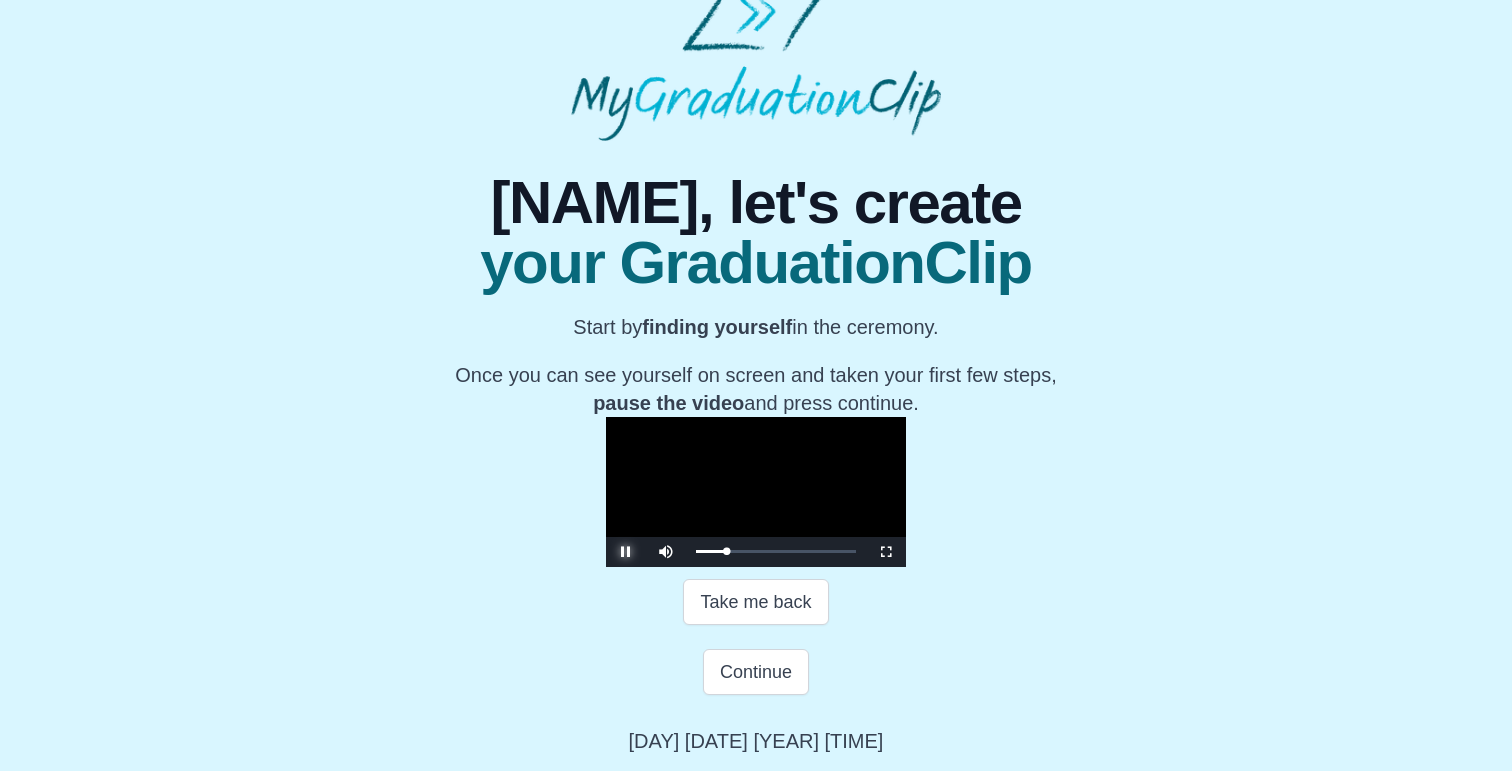click at bounding box center [626, 552] 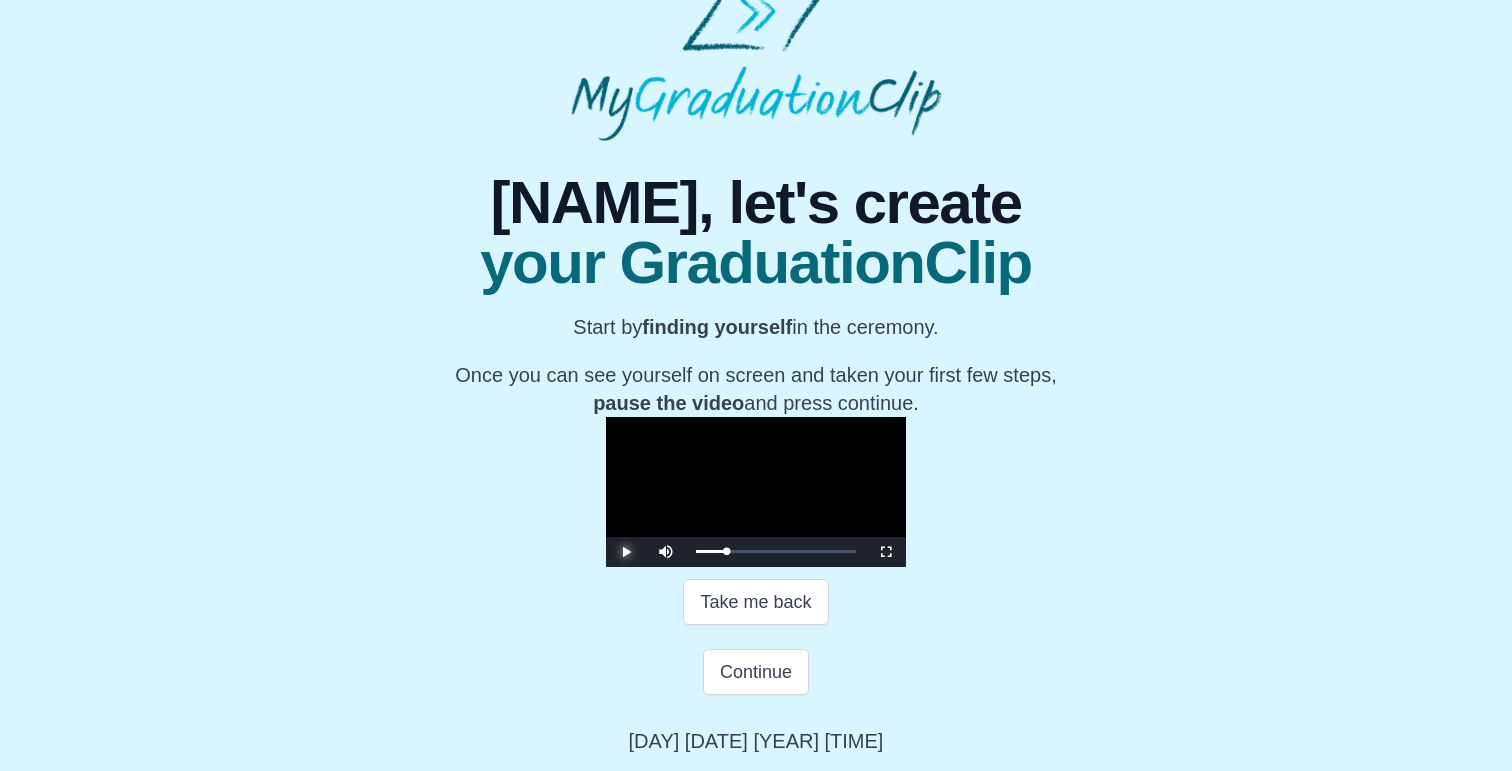 click at bounding box center [626, 552] 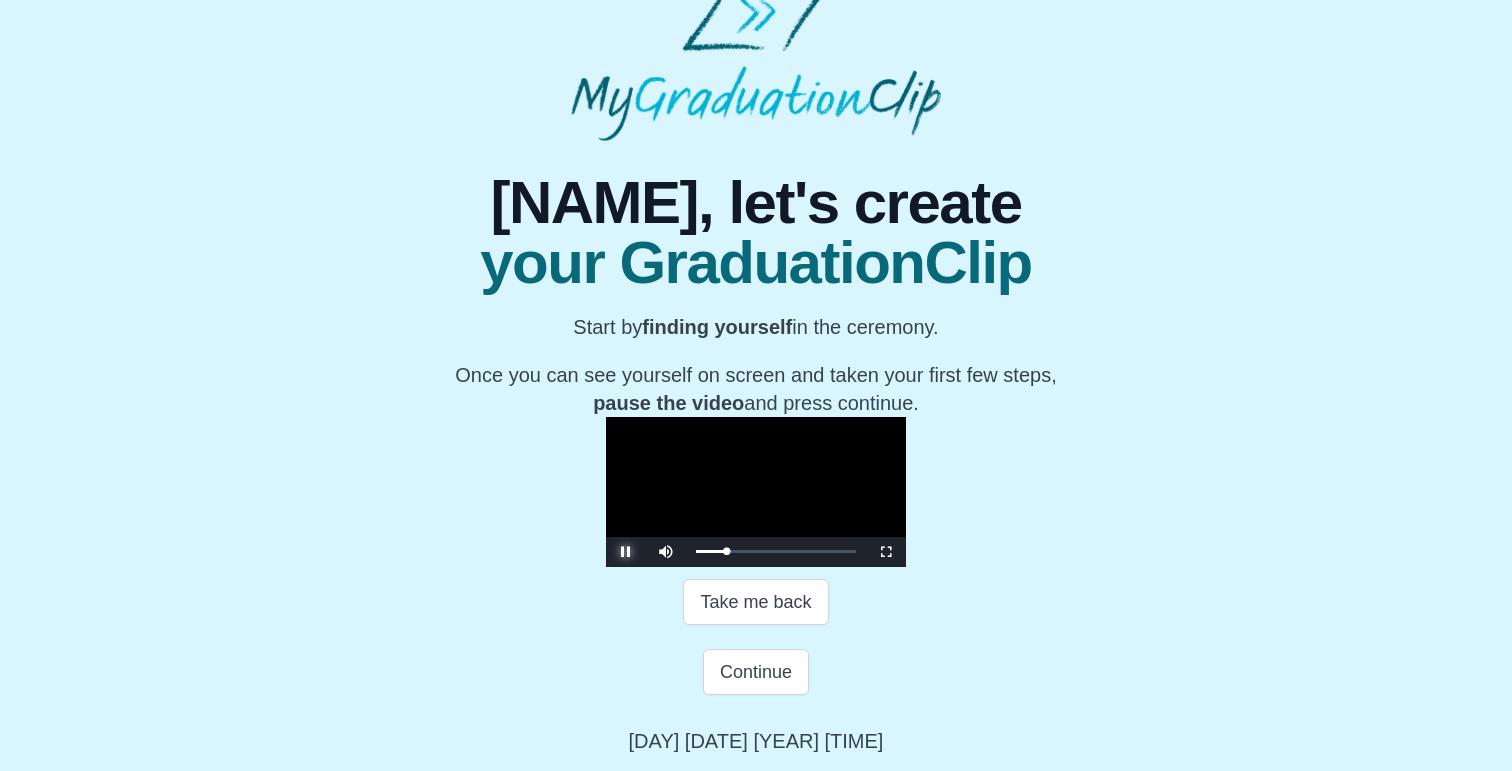 click at bounding box center (626, 552) 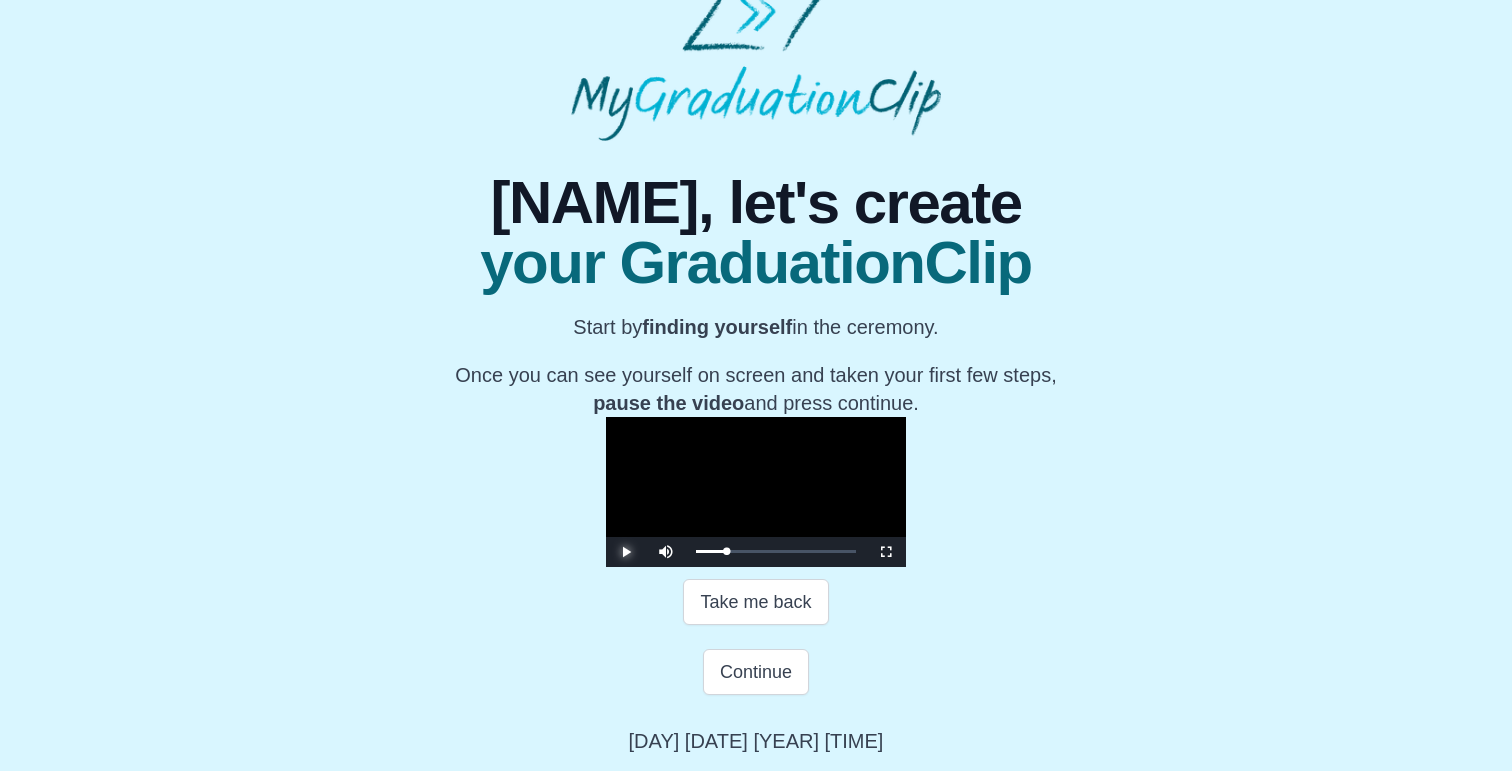 click at bounding box center (626, 552) 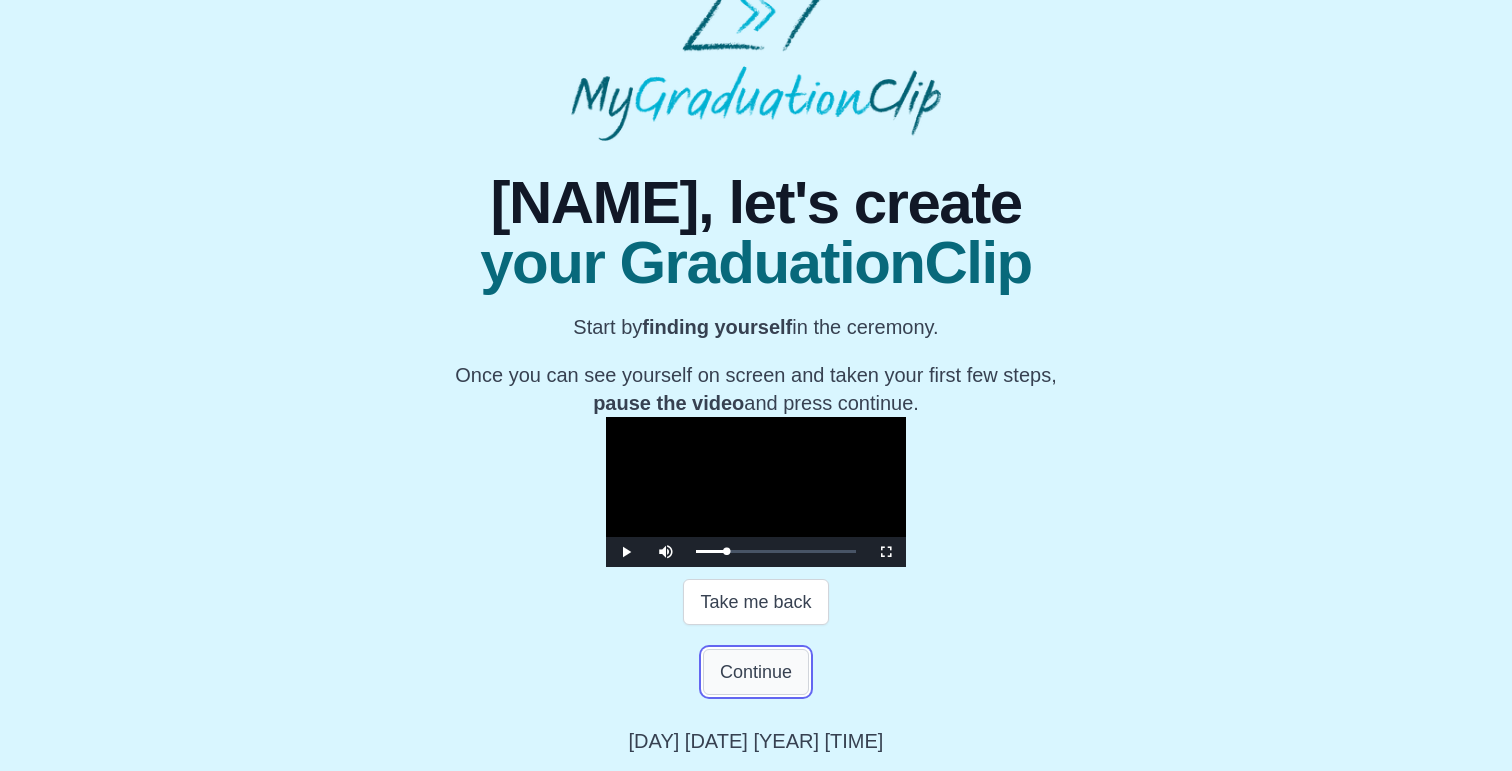 click on "Continue" at bounding box center [756, 672] 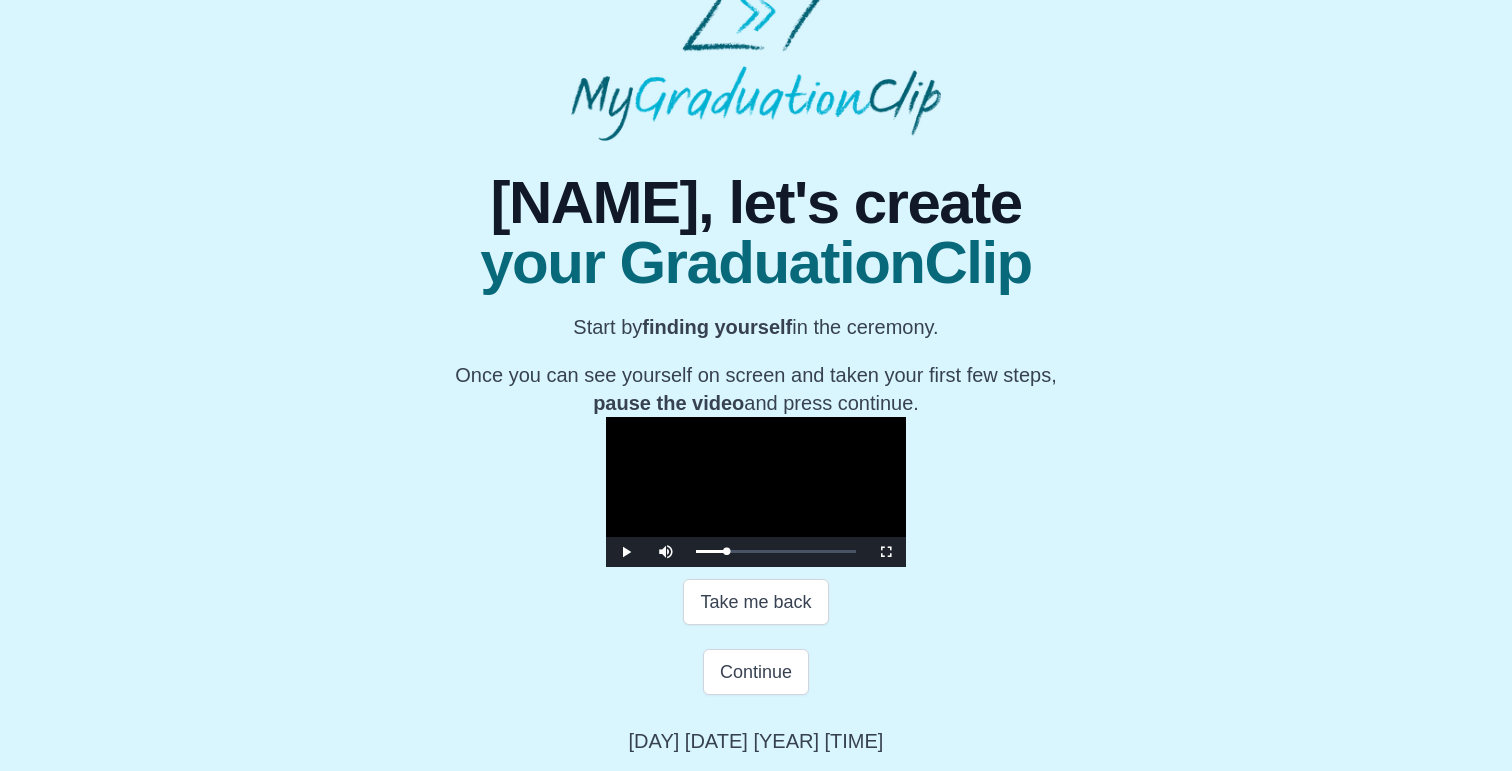 scroll, scrollTop: 0, scrollLeft: 0, axis: both 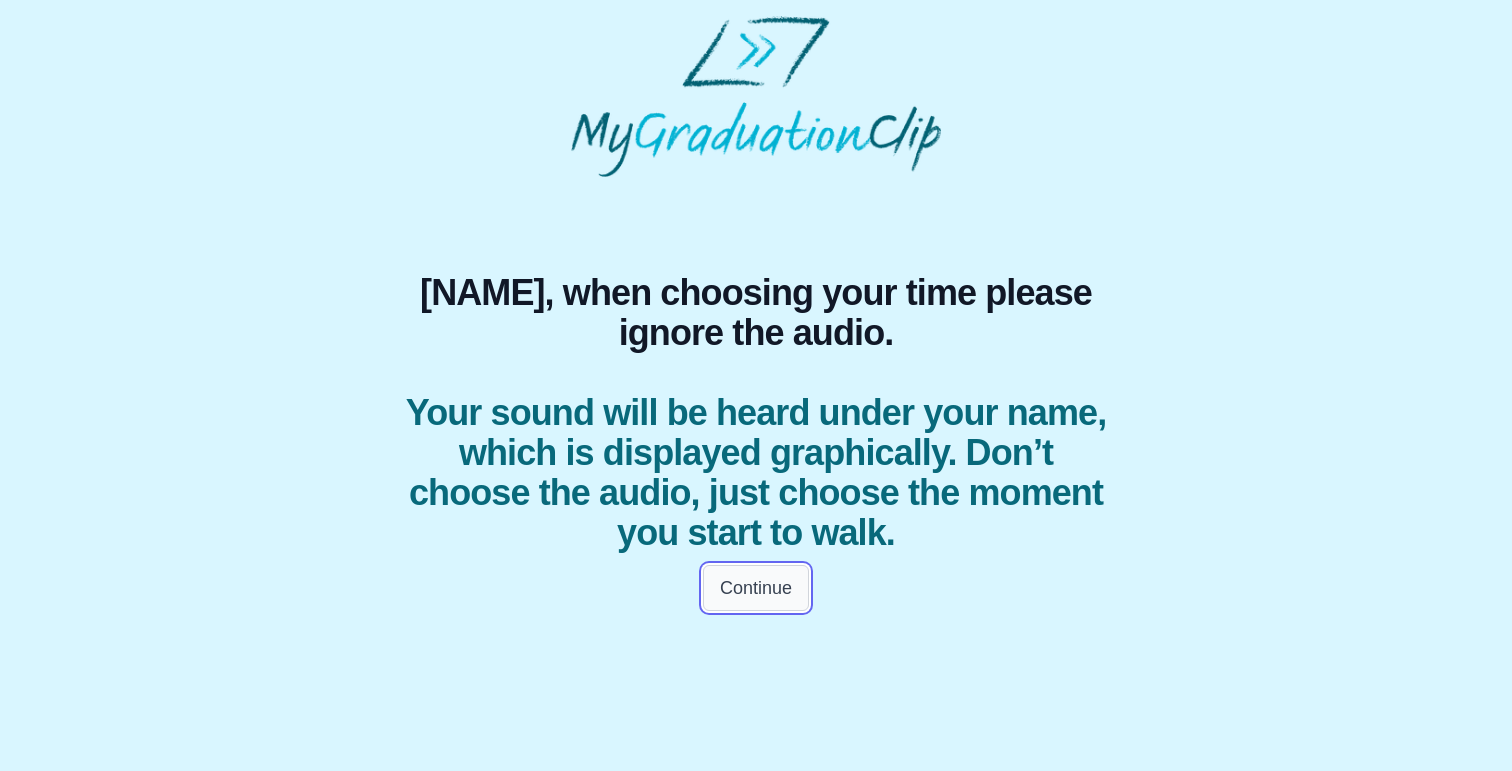 click on "Continue" at bounding box center [756, 588] 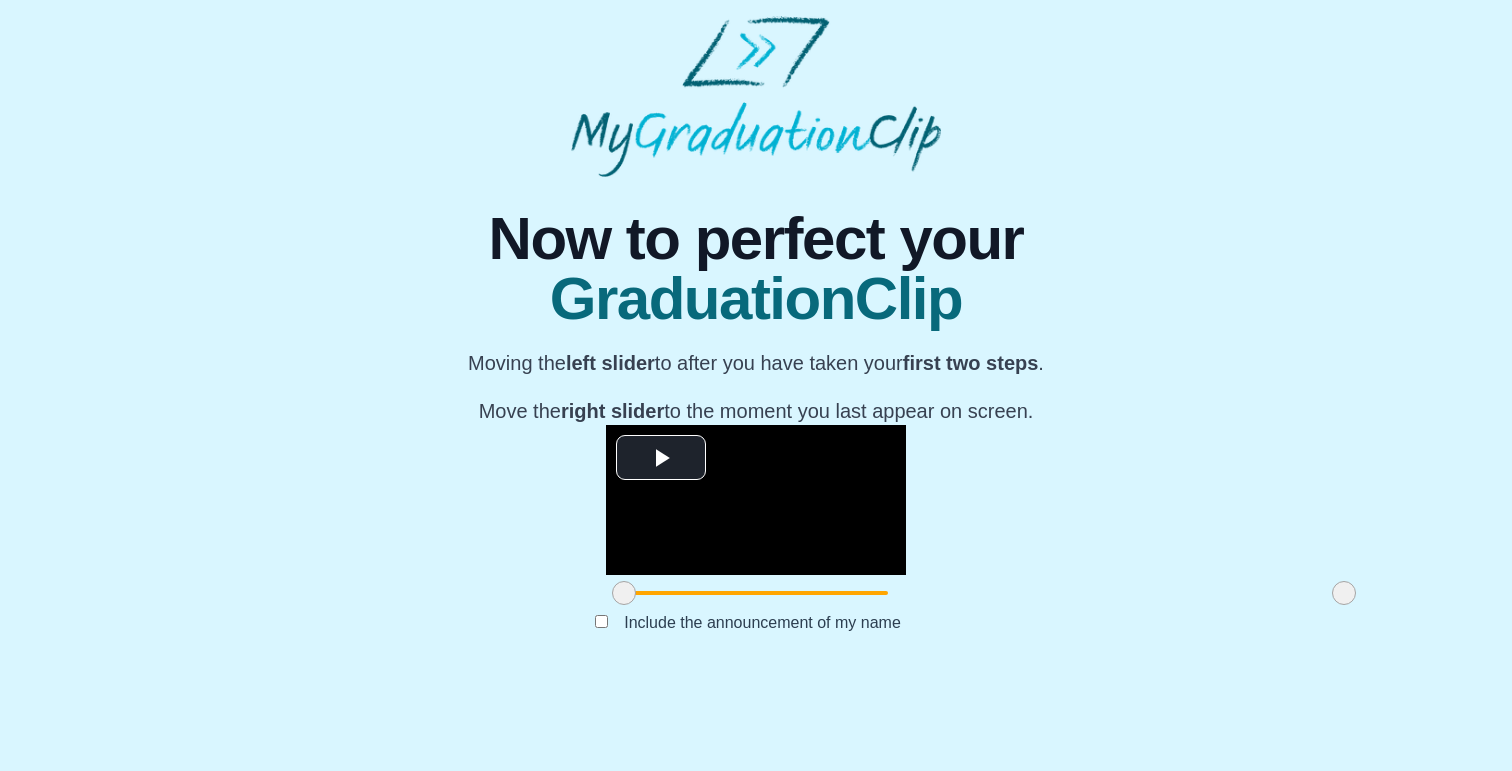 scroll, scrollTop: 194, scrollLeft: 0, axis: vertical 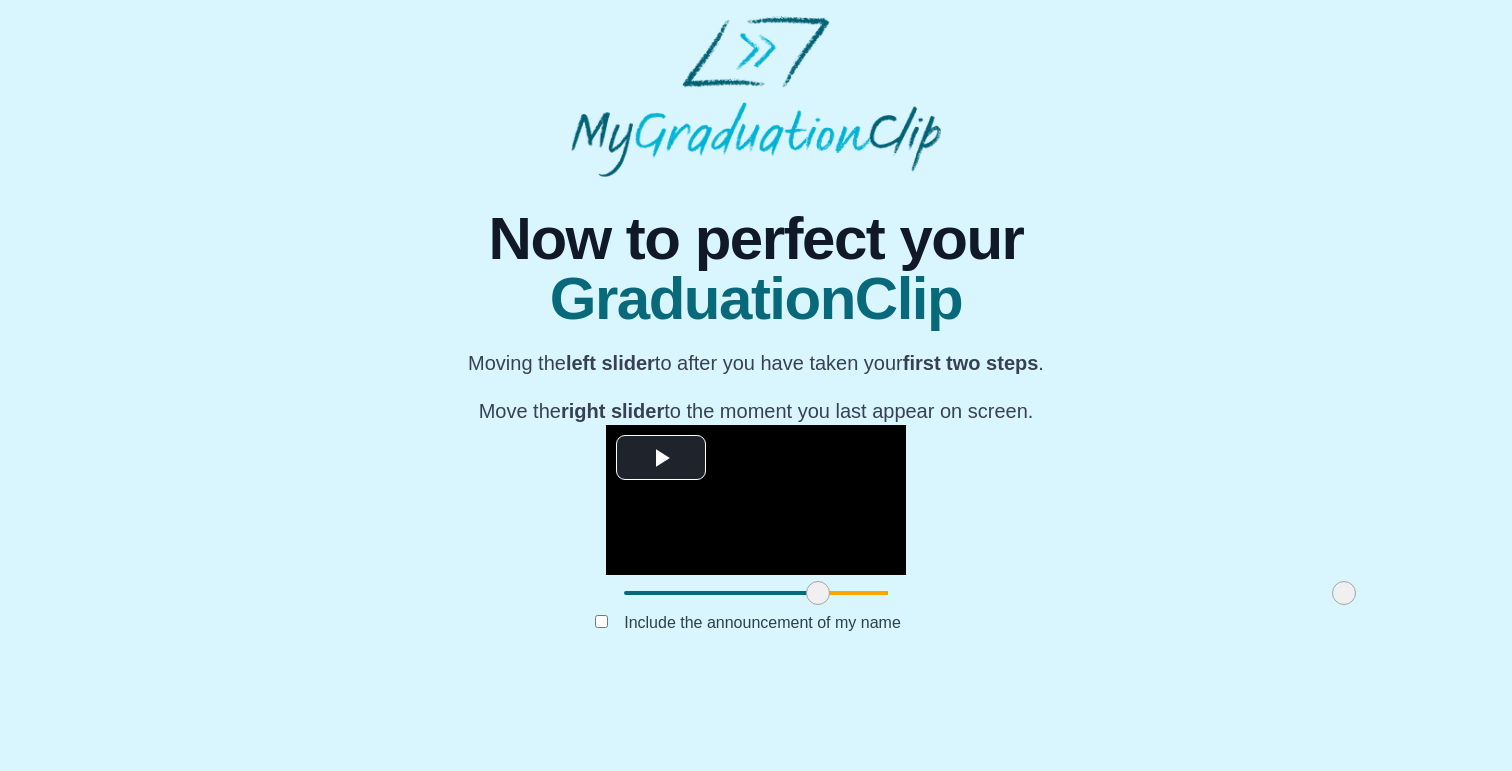 drag, startPoint x: 397, startPoint y: 676, endPoint x: 591, endPoint y: 690, distance: 194.5045 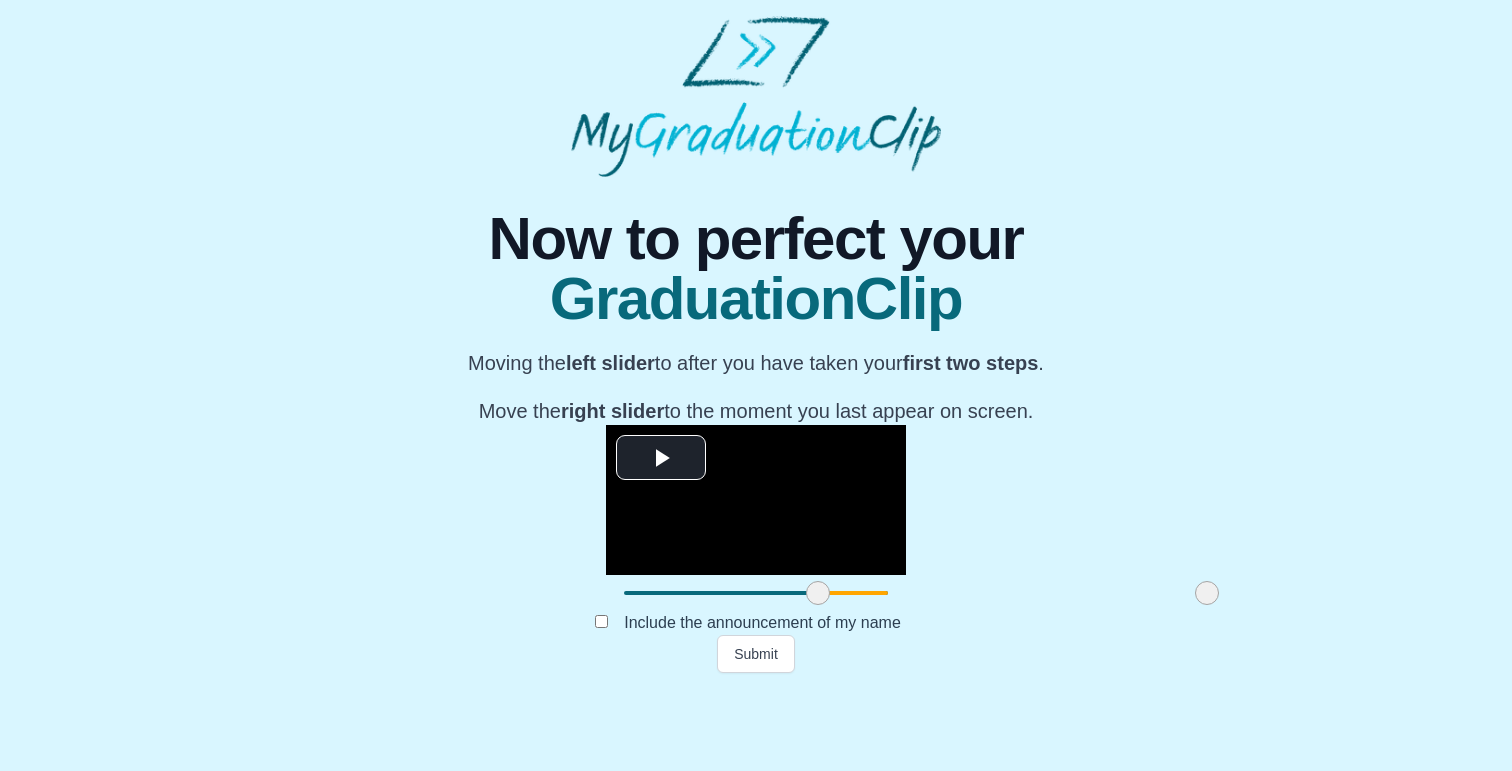 drag, startPoint x: 1112, startPoint y: 682, endPoint x: 975, endPoint y: 690, distance: 137.23338 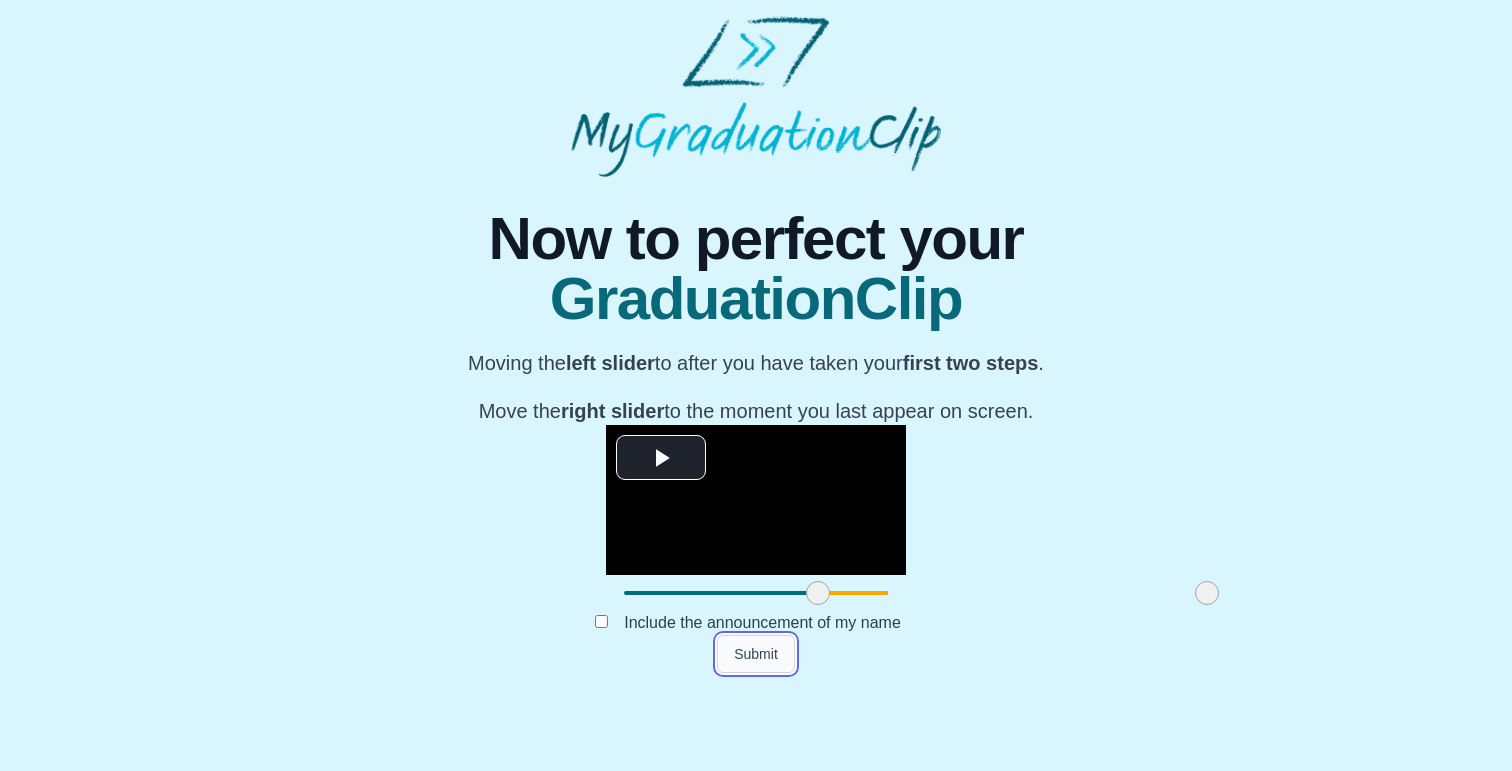 click on "Submit" at bounding box center [756, 654] 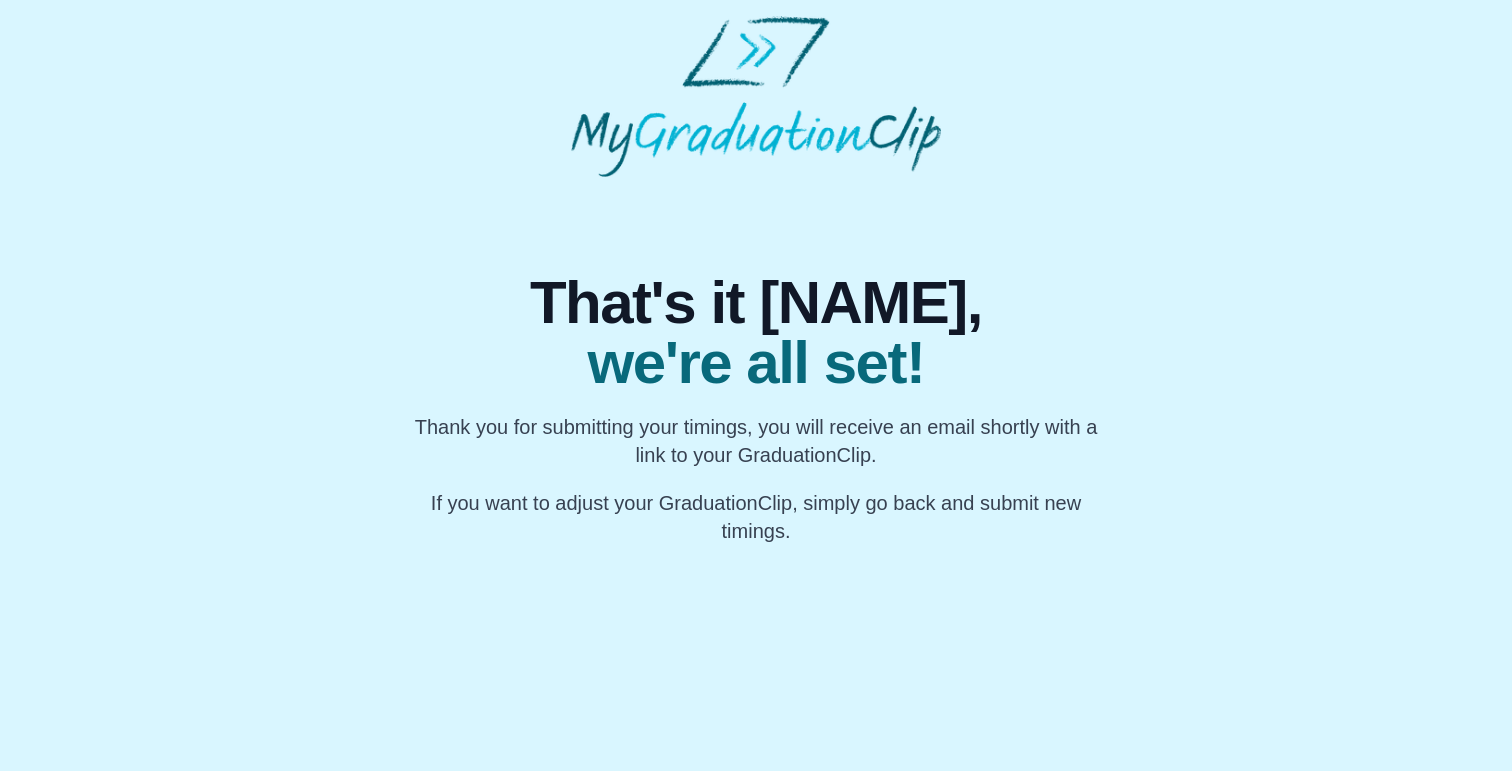 scroll, scrollTop: 0, scrollLeft: 0, axis: both 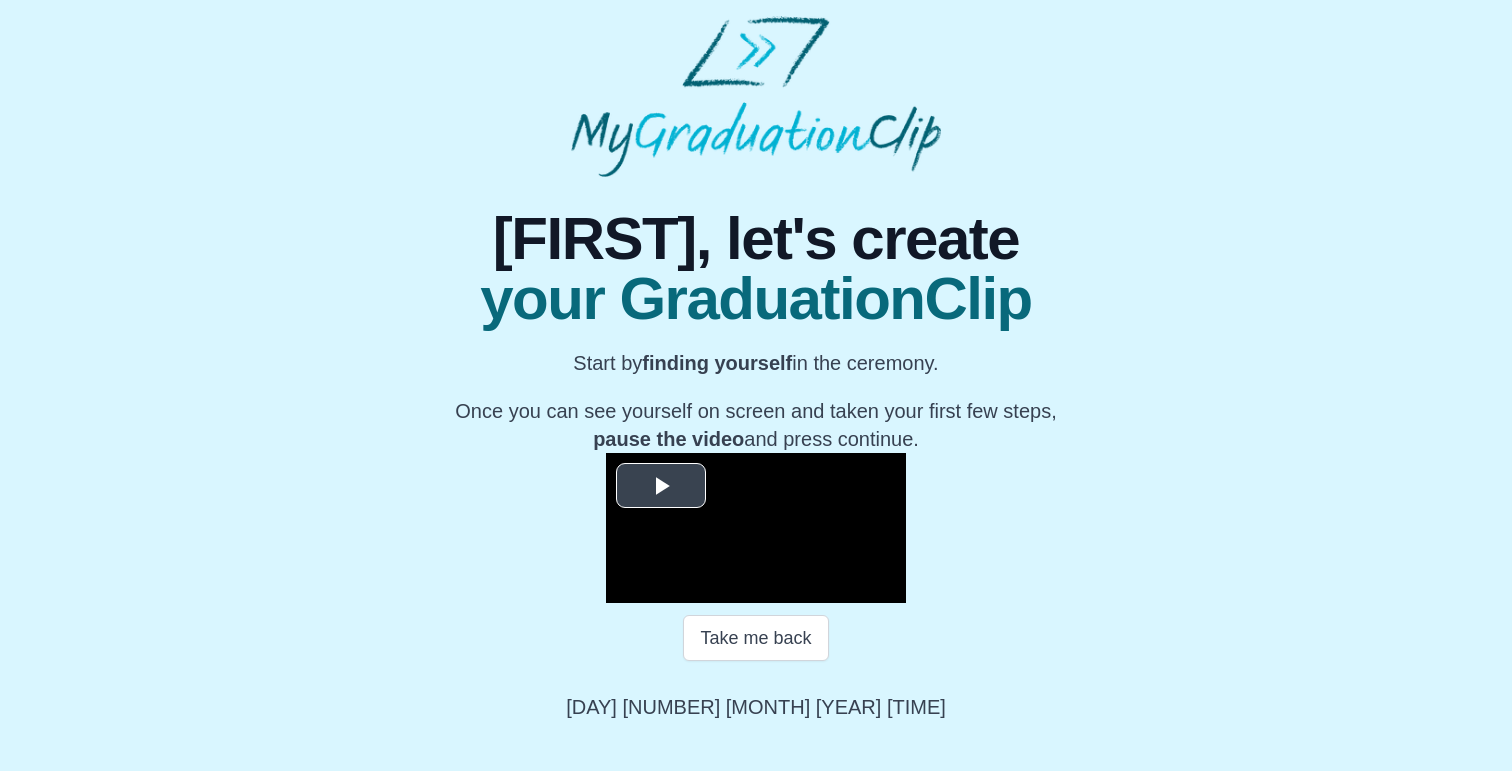click at bounding box center (756, 528) 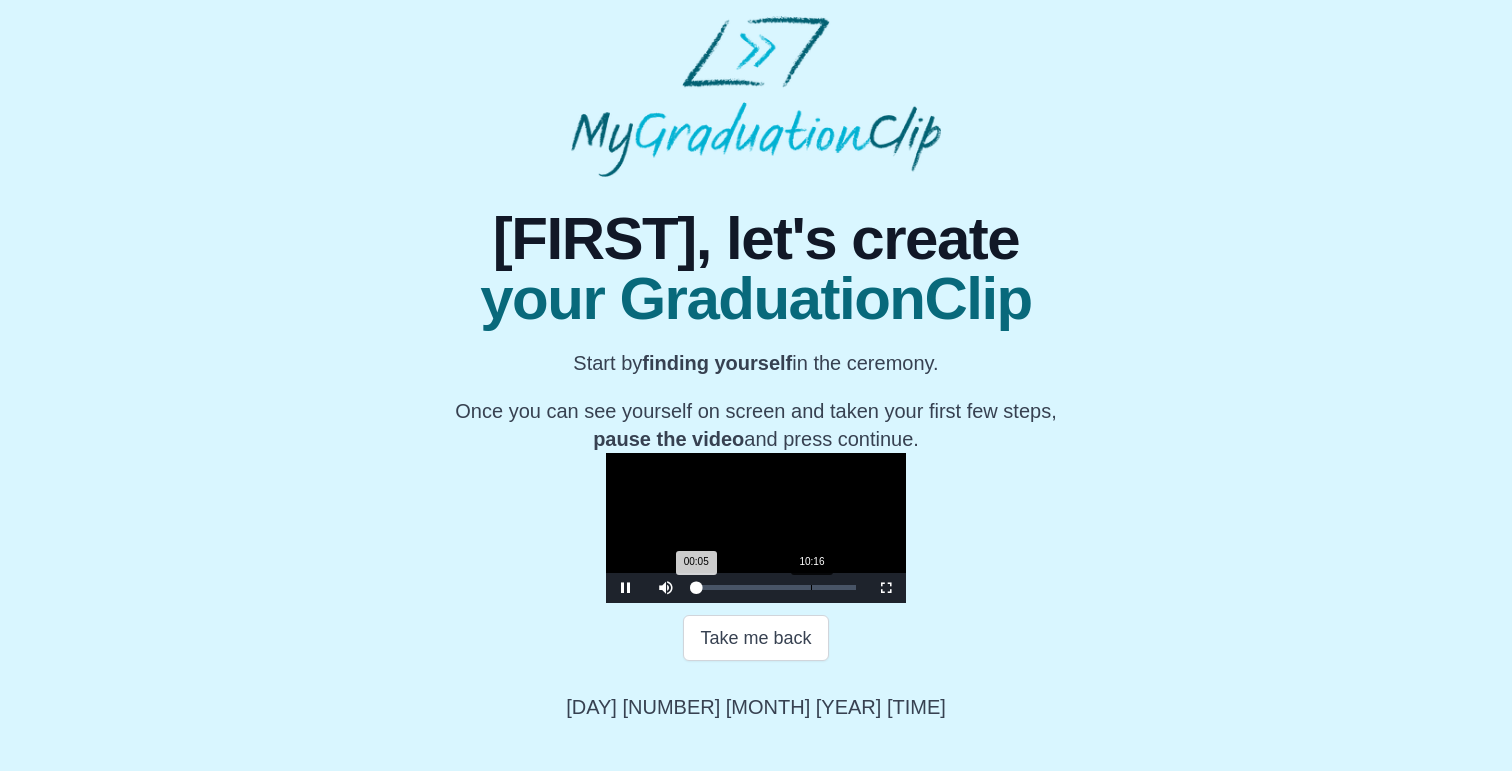 click on "10:16" at bounding box center [811, 587] 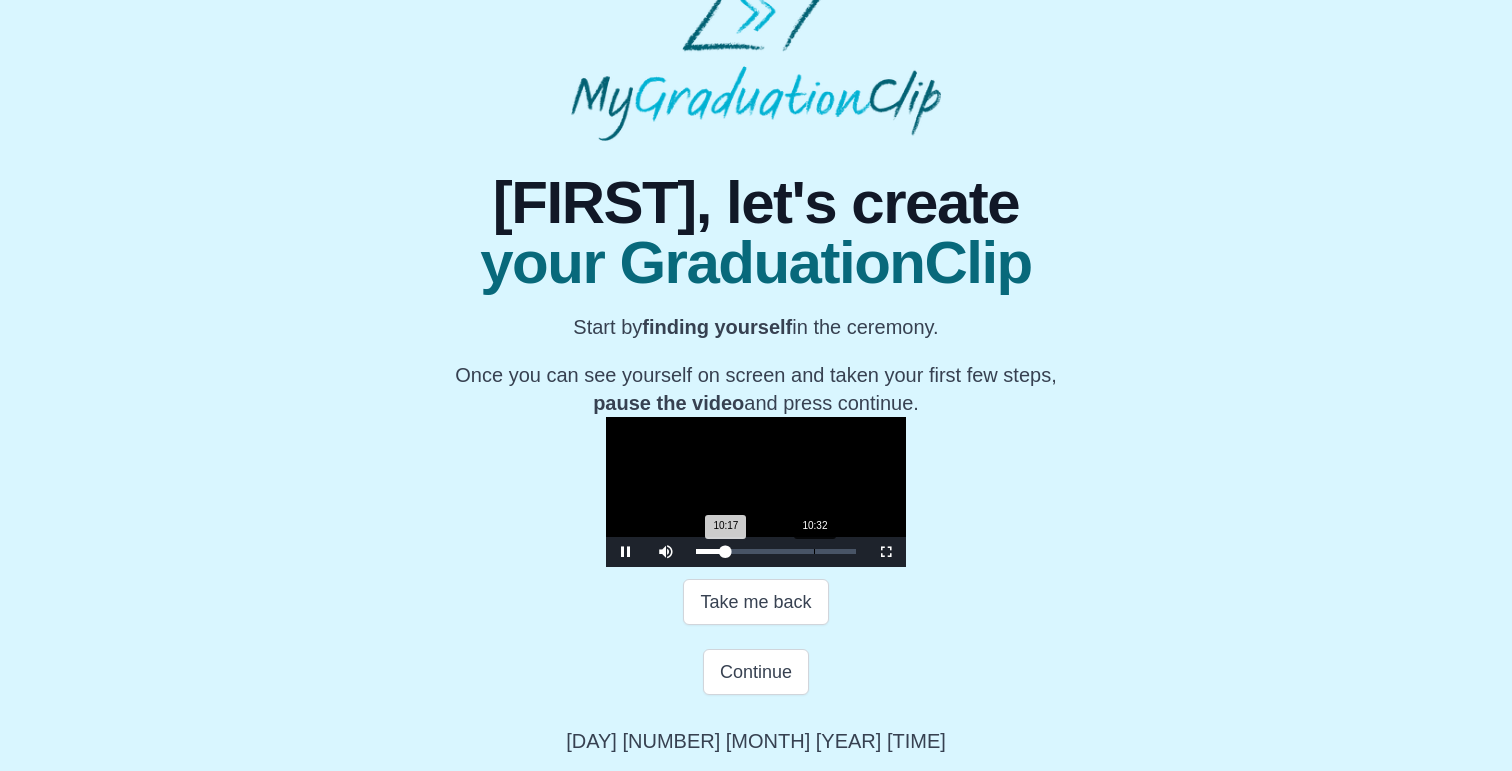 click on "10:17 Progress : 0%" at bounding box center [711, 551] 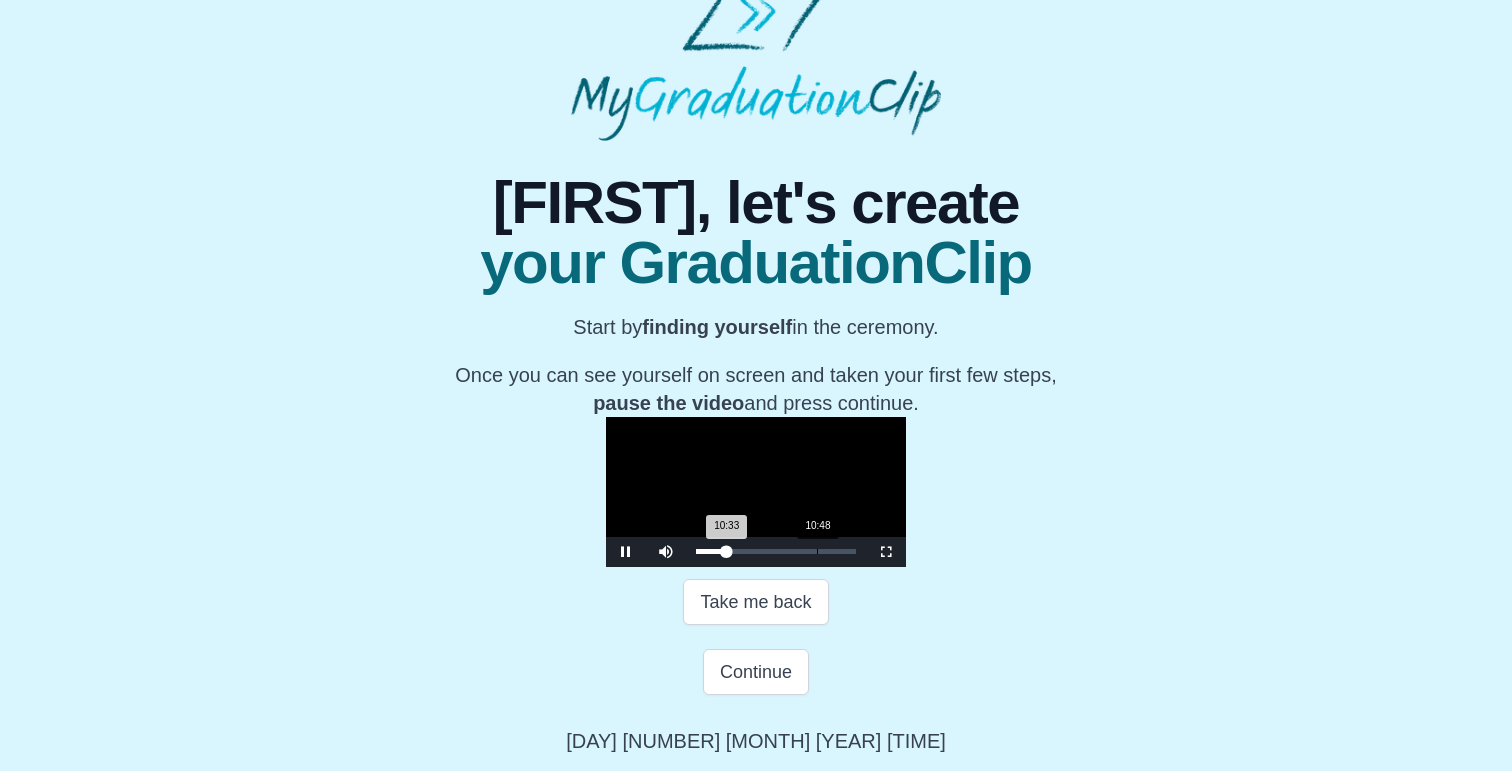click on "10:33 Progress : 0%" at bounding box center (711, 551) 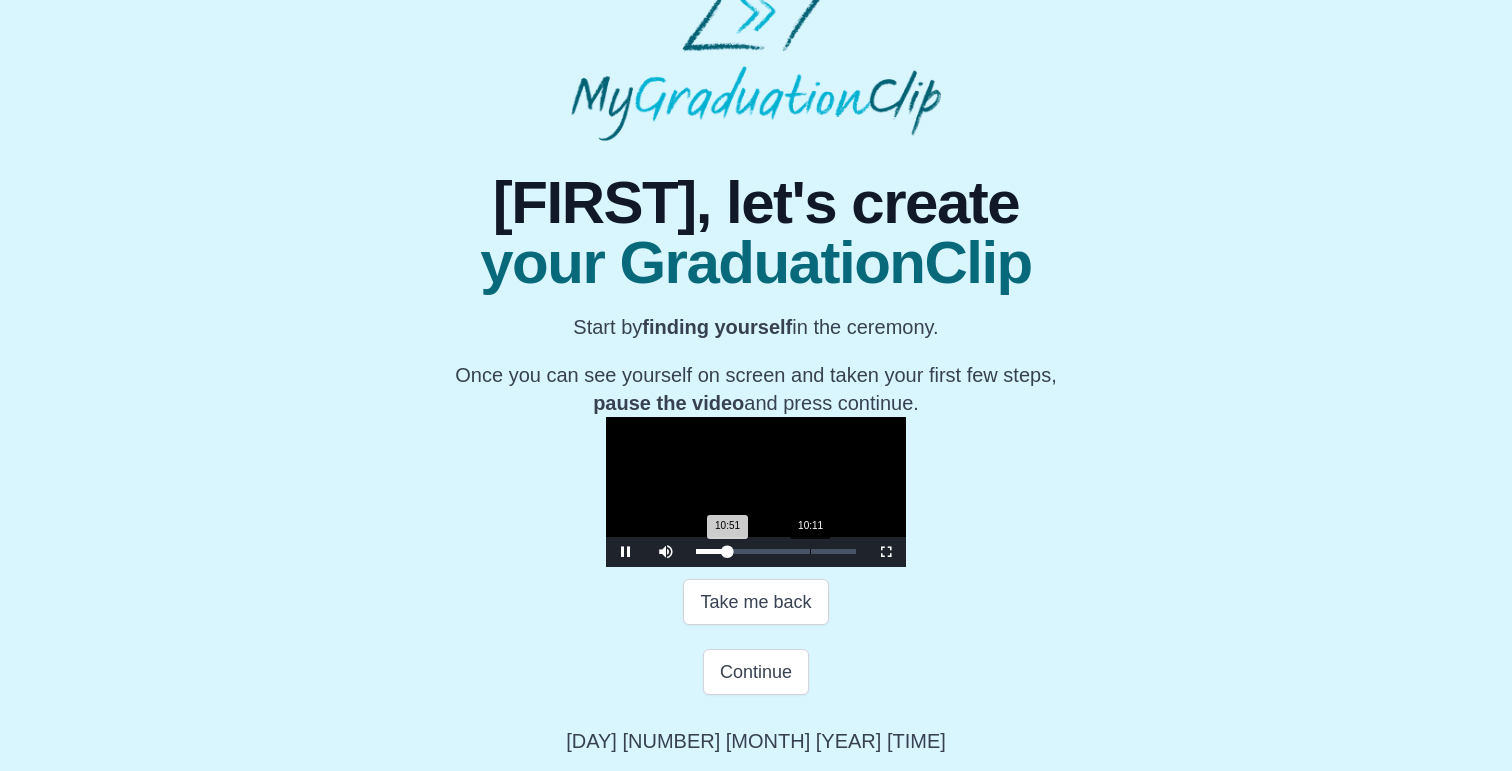click on "10:51 Progress : 0%" at bounding box center (712, 551) 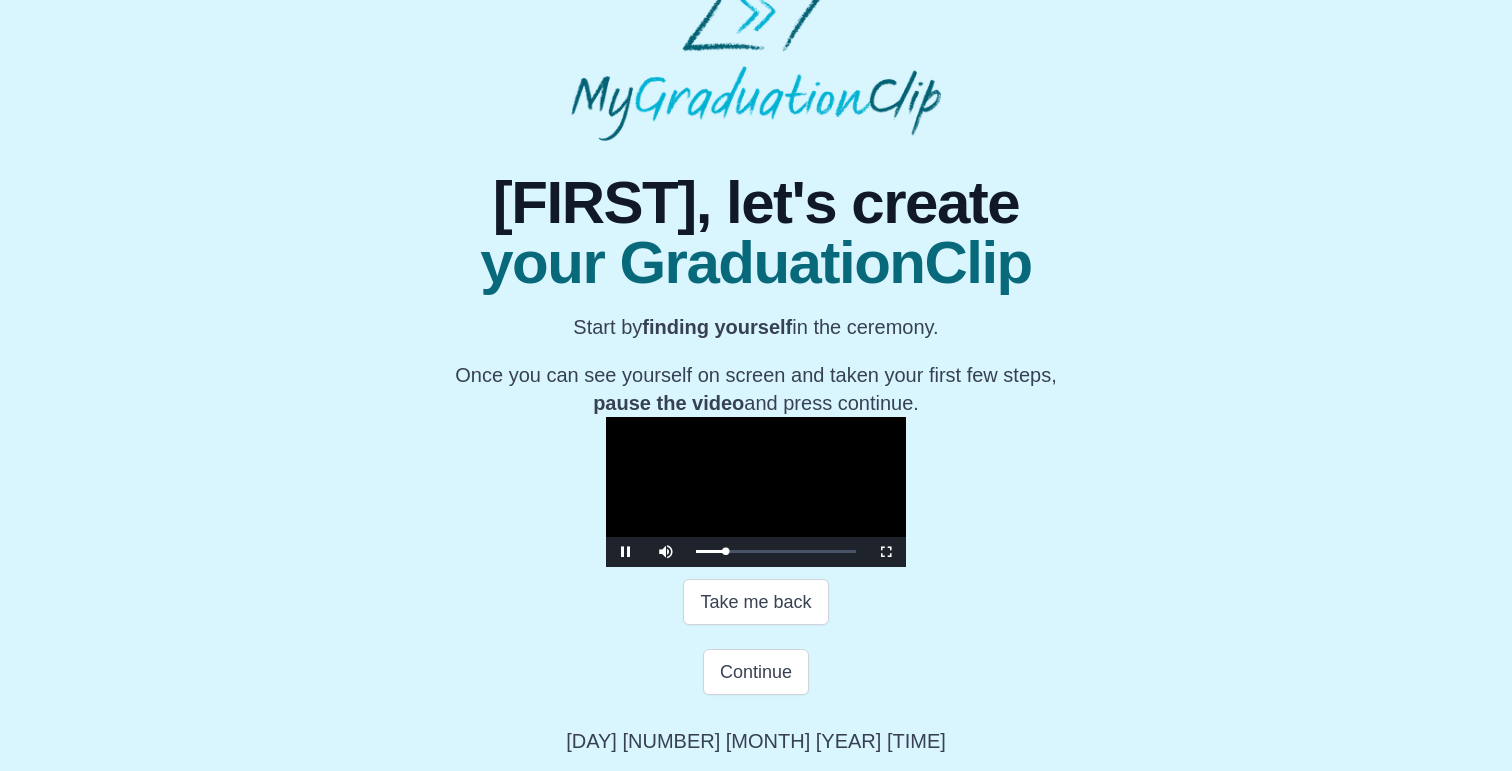 click at bounding box center [756, 492] 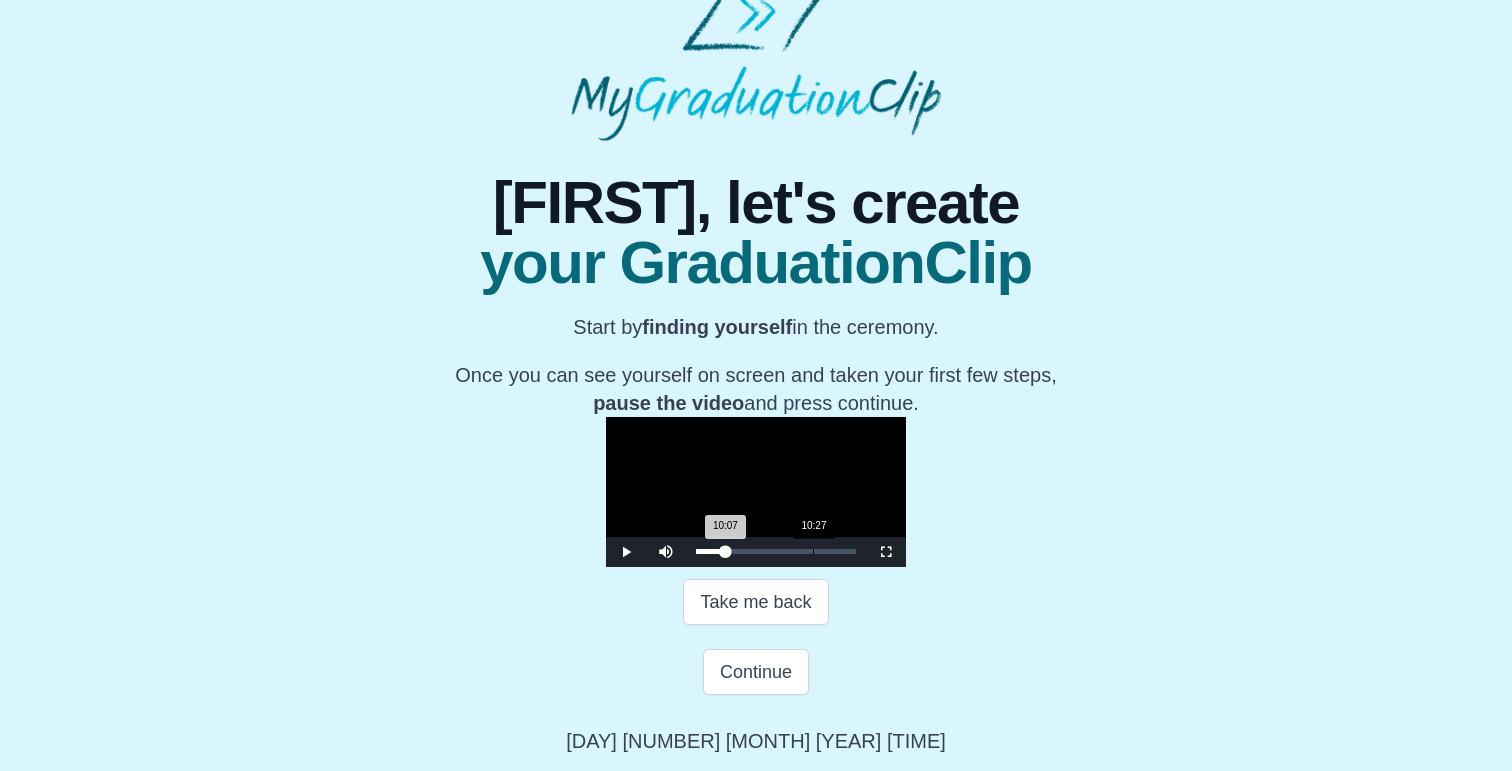 click on "10:07 Progress : 0%" at bounding box center (710, 551) 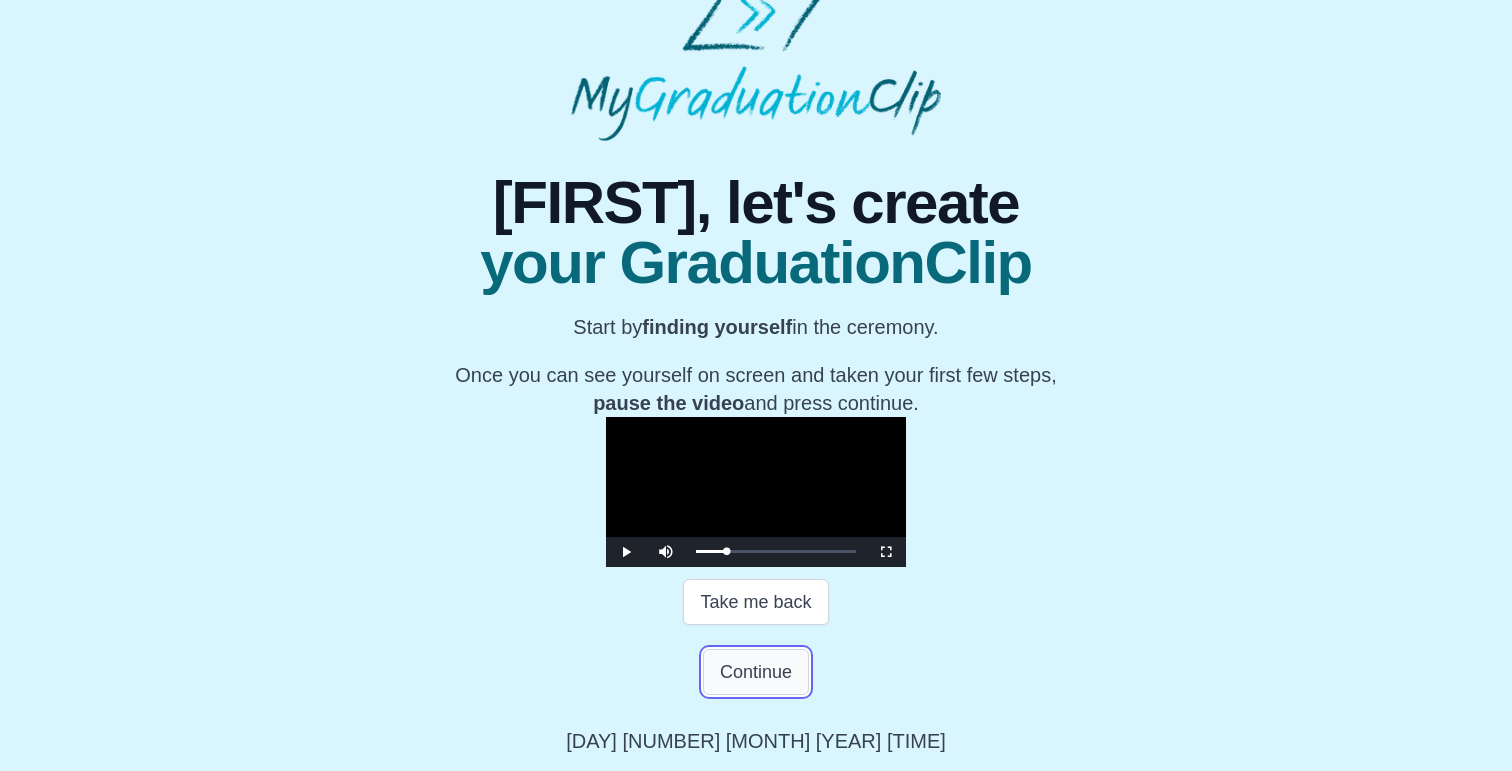 click on "Continue" at bounding box center [756, 672] 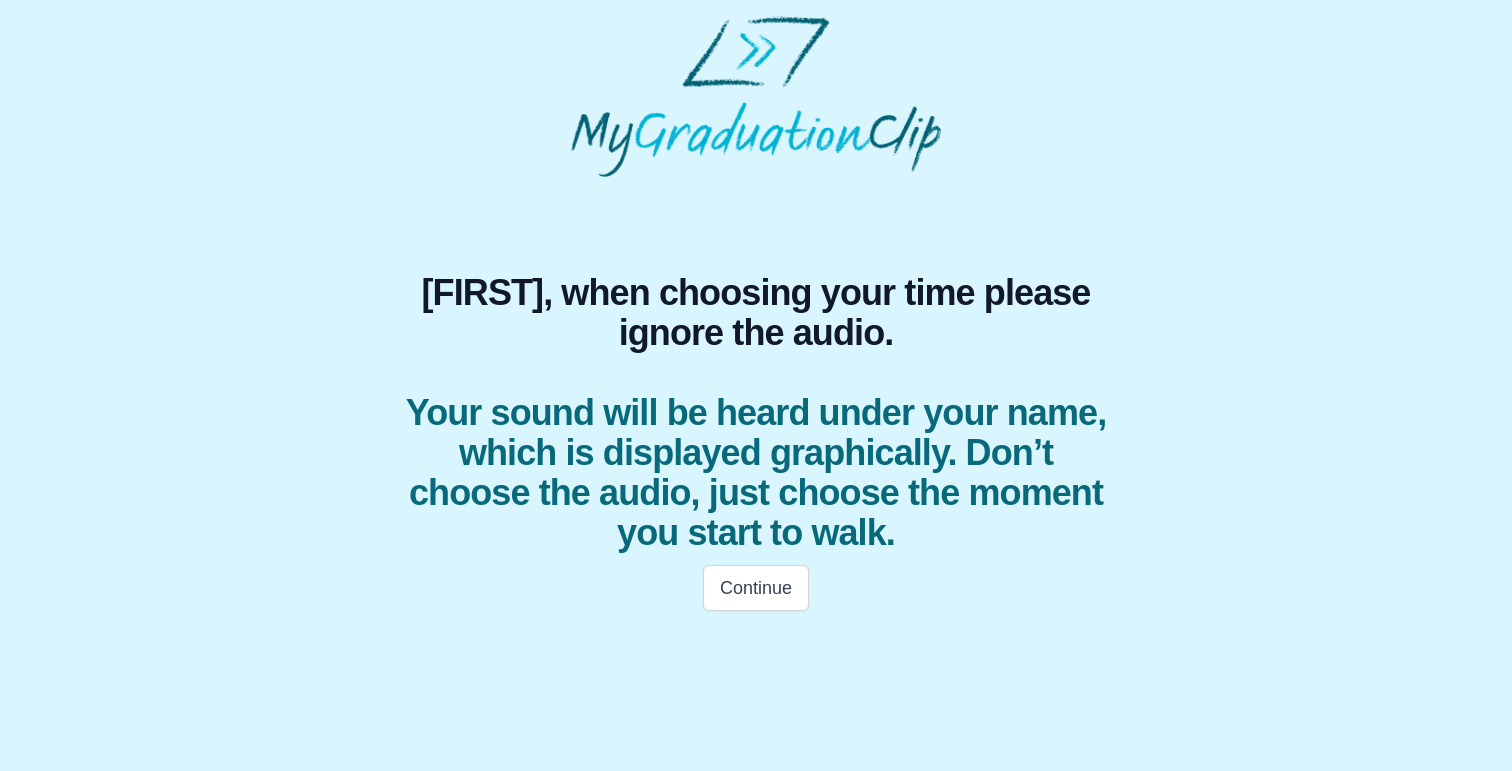 scroll, scrollTop: 0, scrollLeft: 0, axis: both 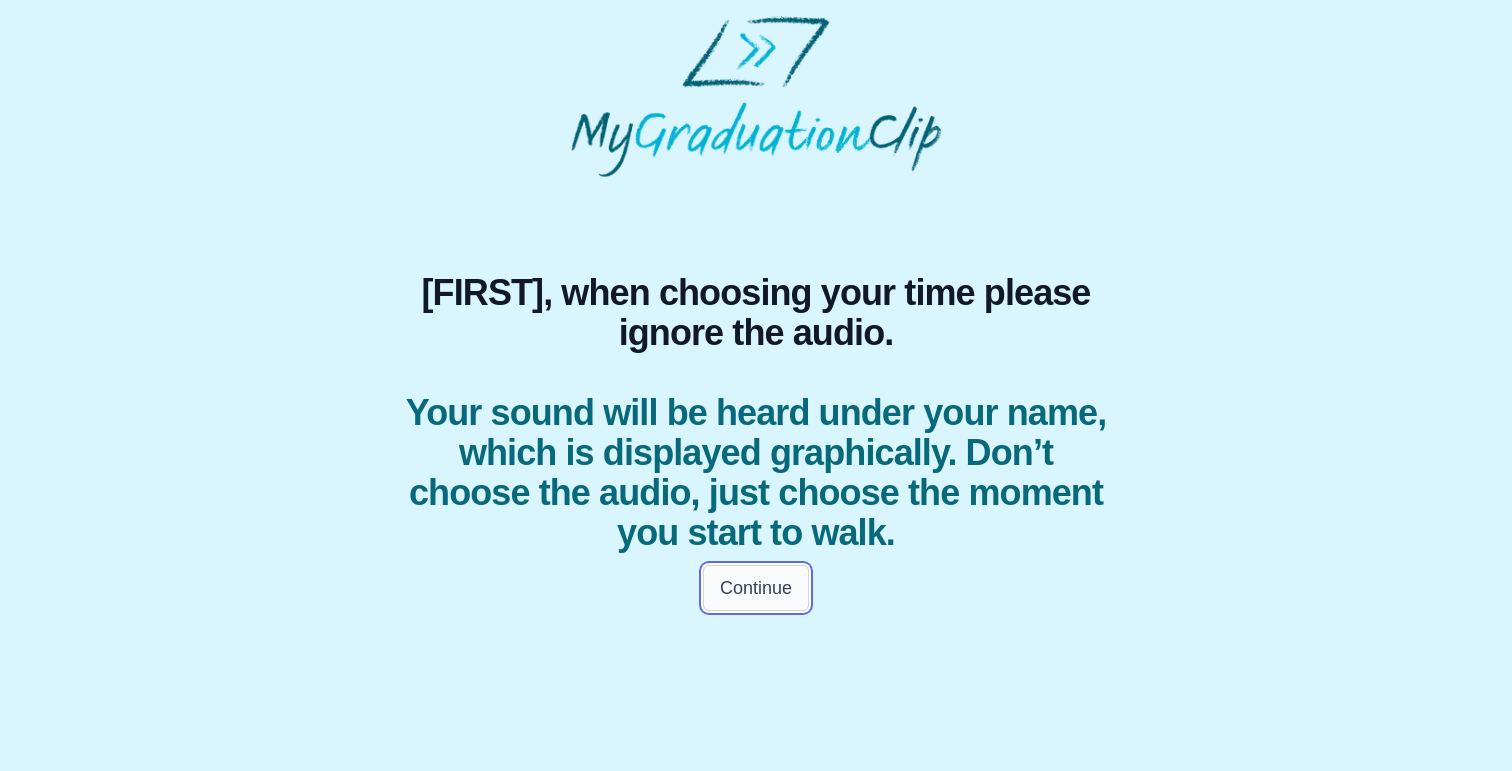 click on "Continue" at bounding box center (756, 588) 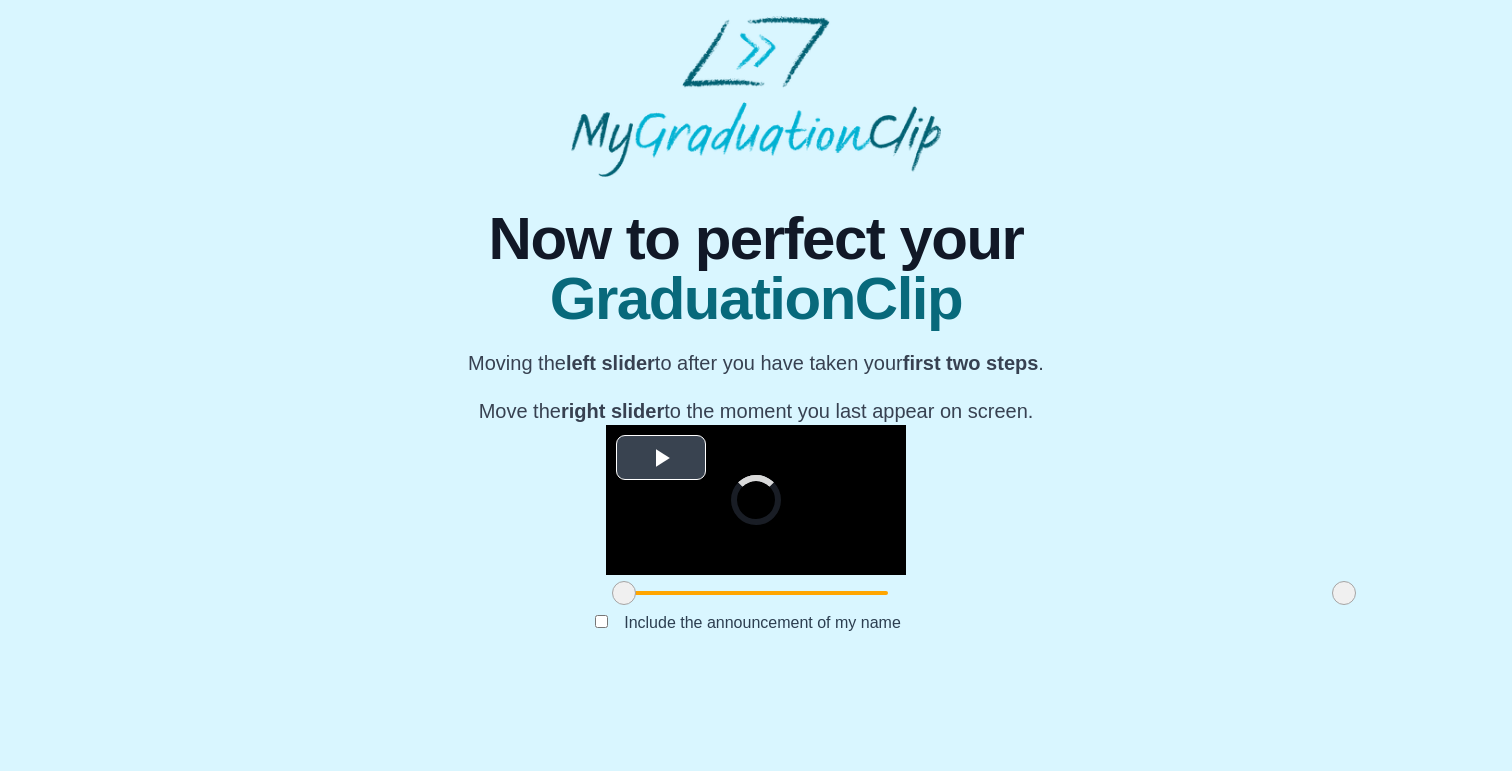 scroll, scrollTop: 194, scrollLeft: 0, axis: vertical 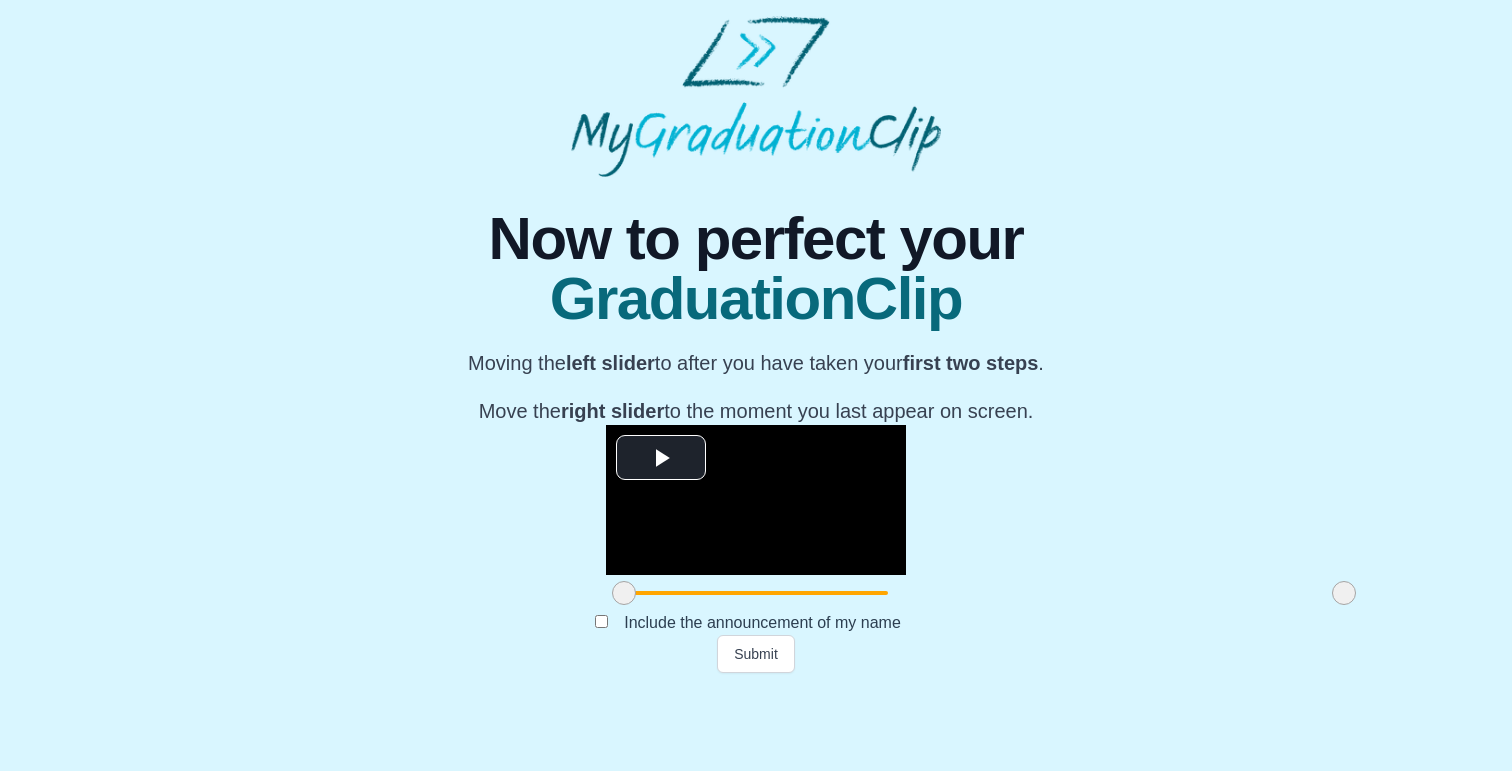 drag, startPoint x: 399, startPoint y: 672, endPoint x: 256, endPoint y: 659, distance: 143.58969 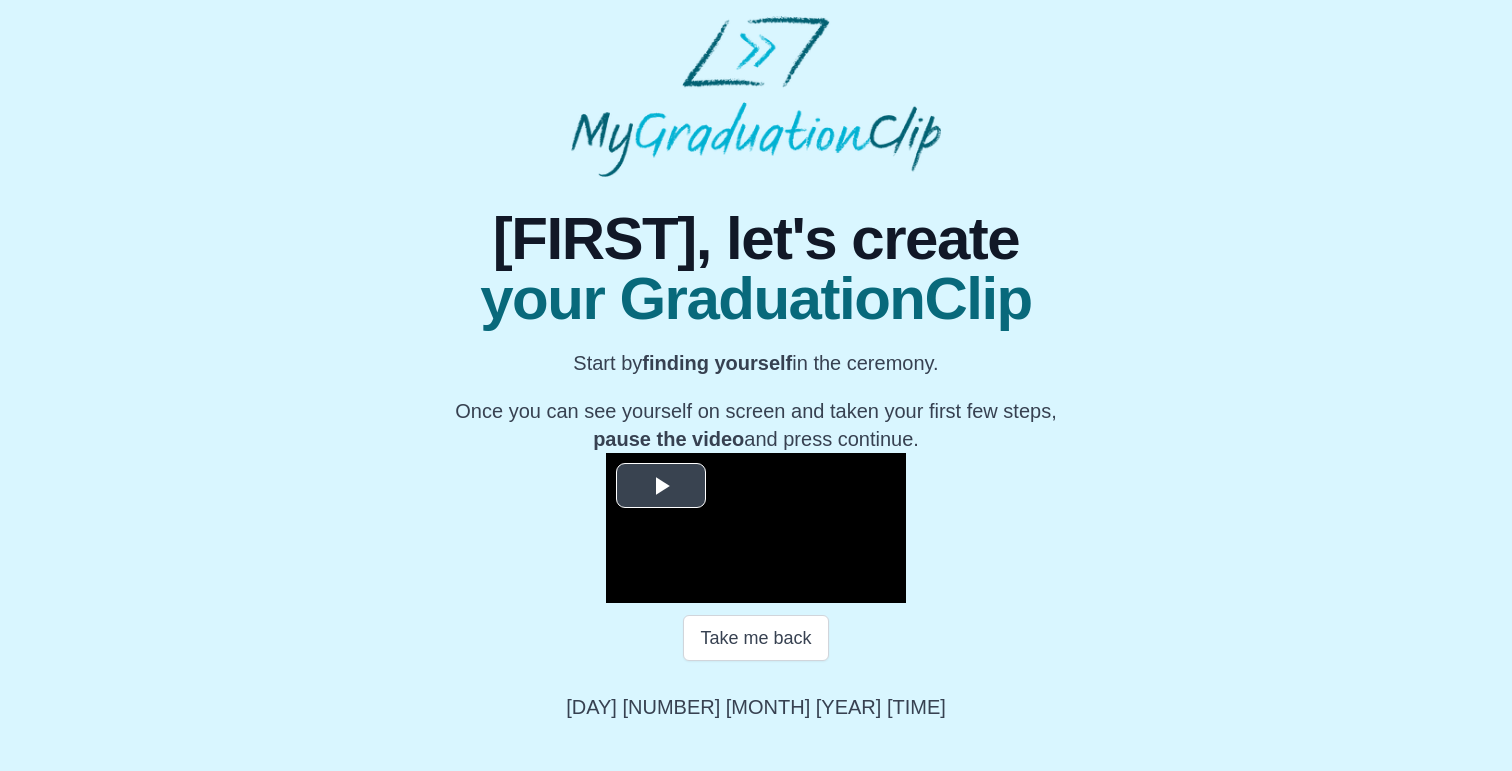 scroll, scrollTop: 215, scrollLeft: 0, axis: vertical 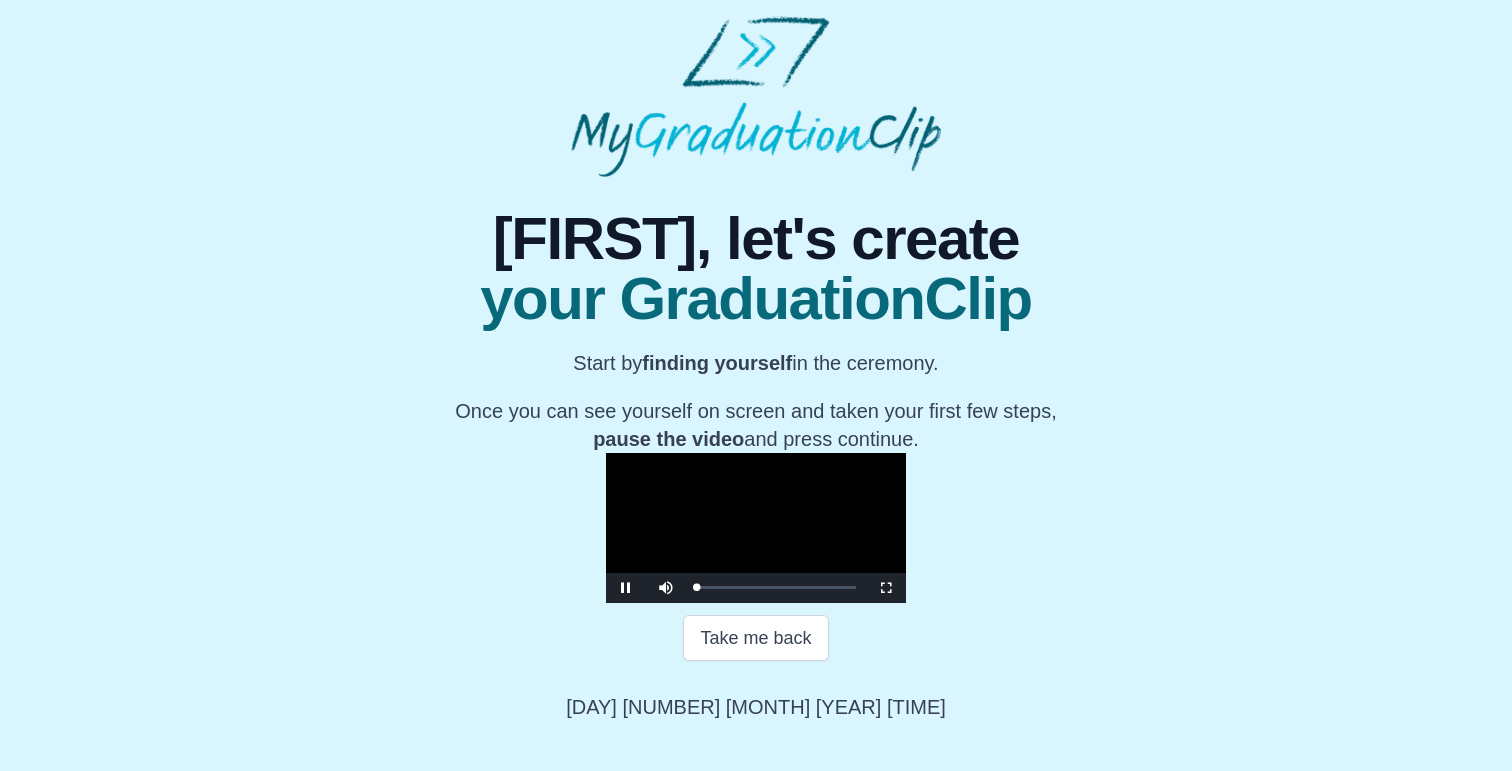 click at bounding box center (756, 528) 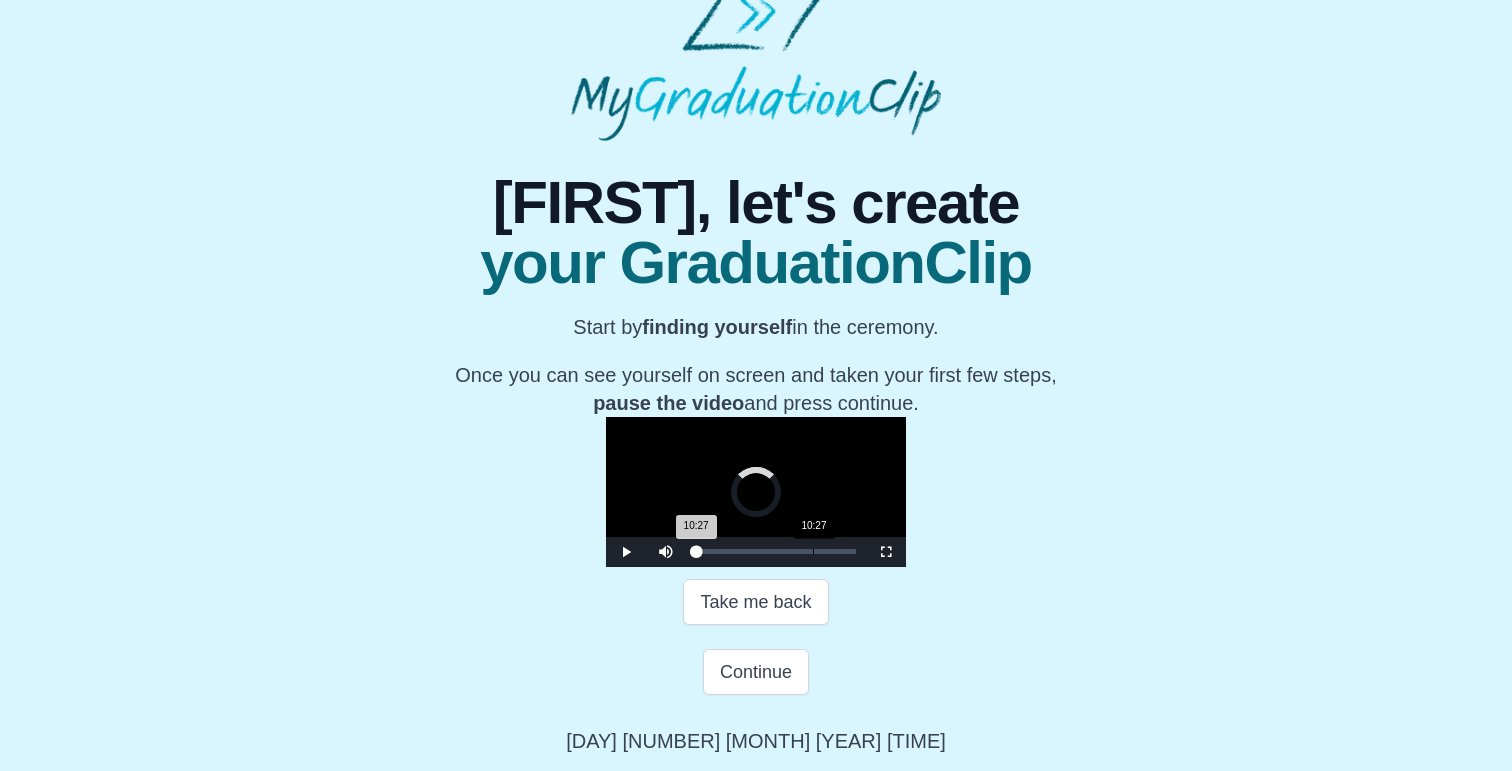 click on "10:27" at bounding box center [813, 551] 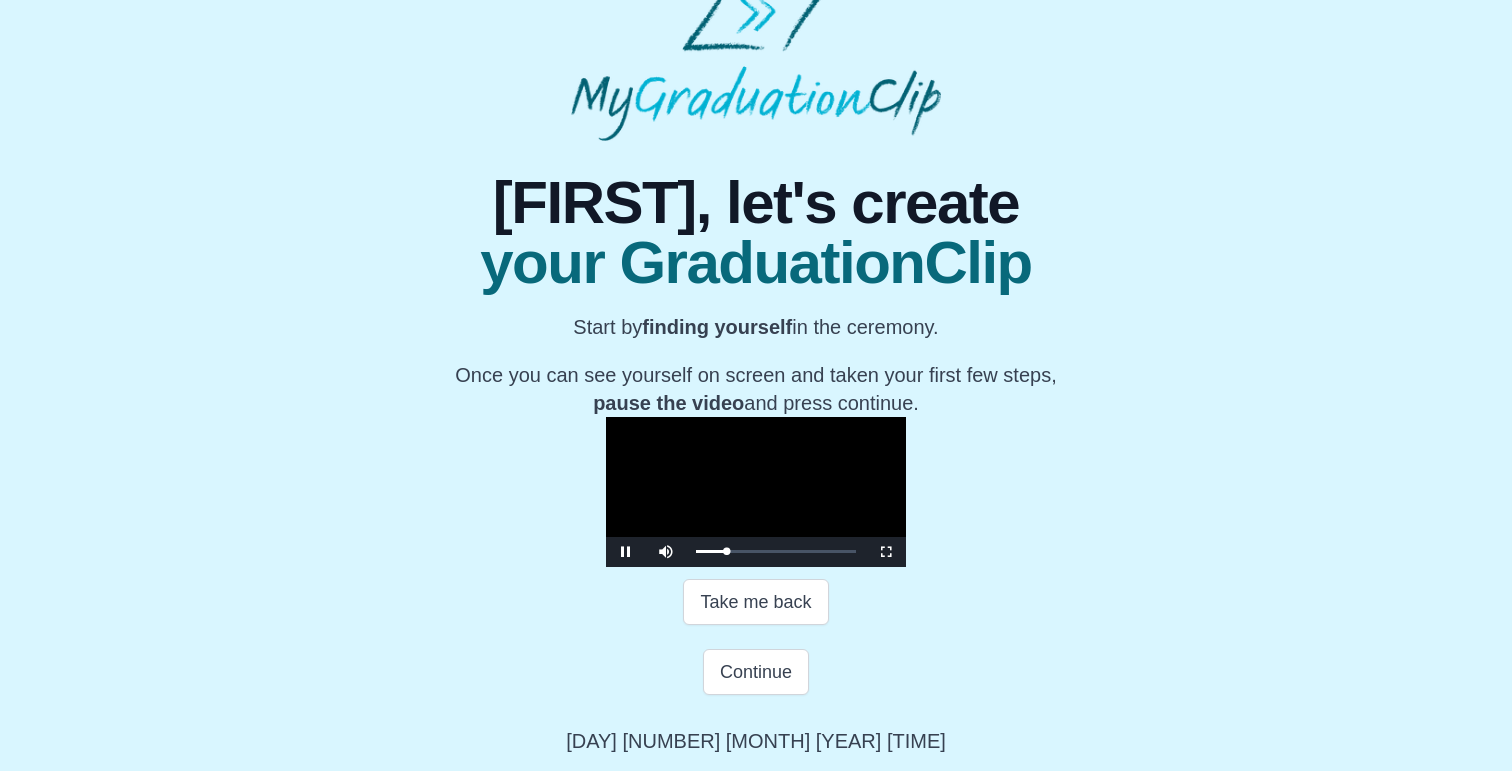 click at bounding box center (756, 492) 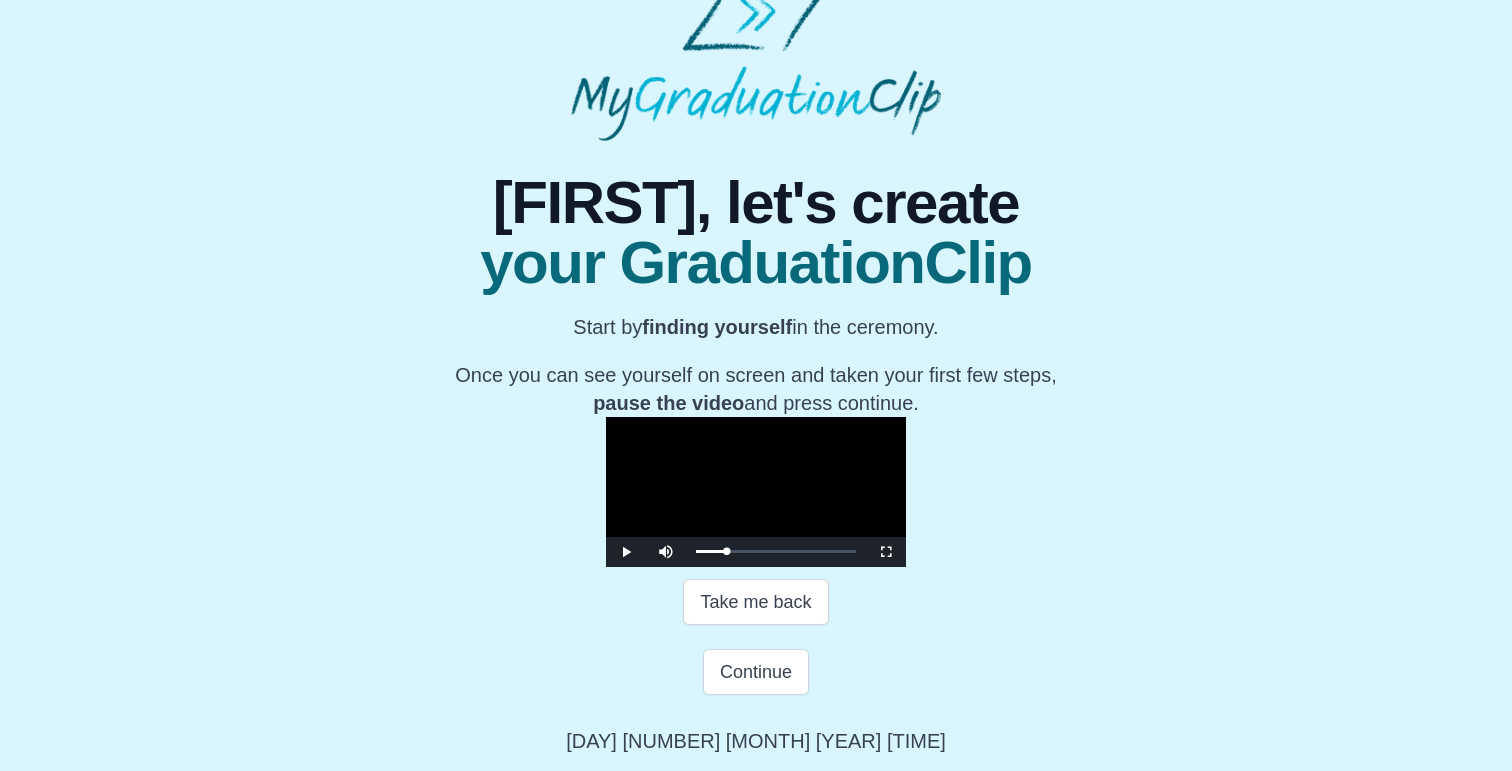 scroll, scrollTop: 312, scrollLeft: 0, axis: vertical 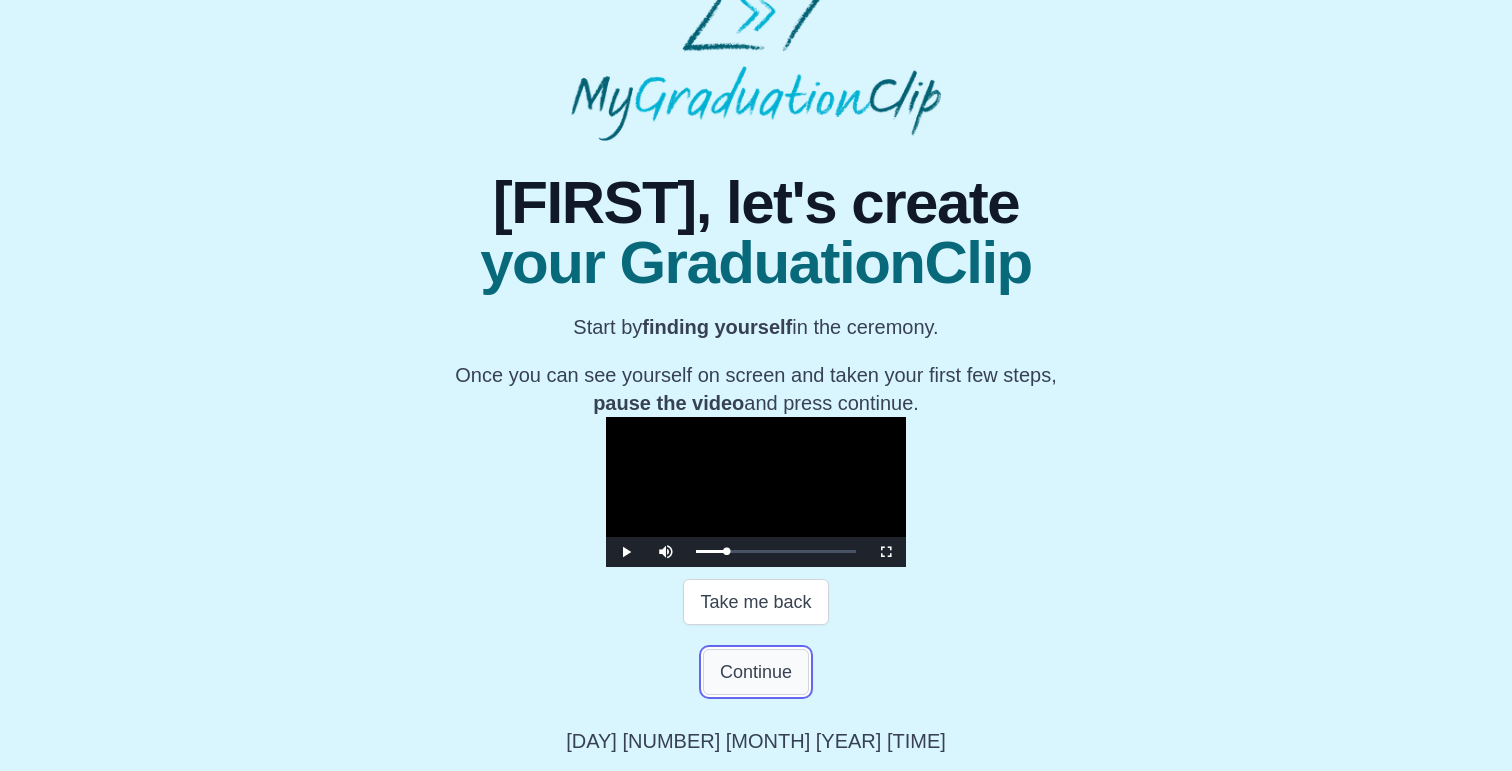 click on "Continue" at bounding box center [756, 672] 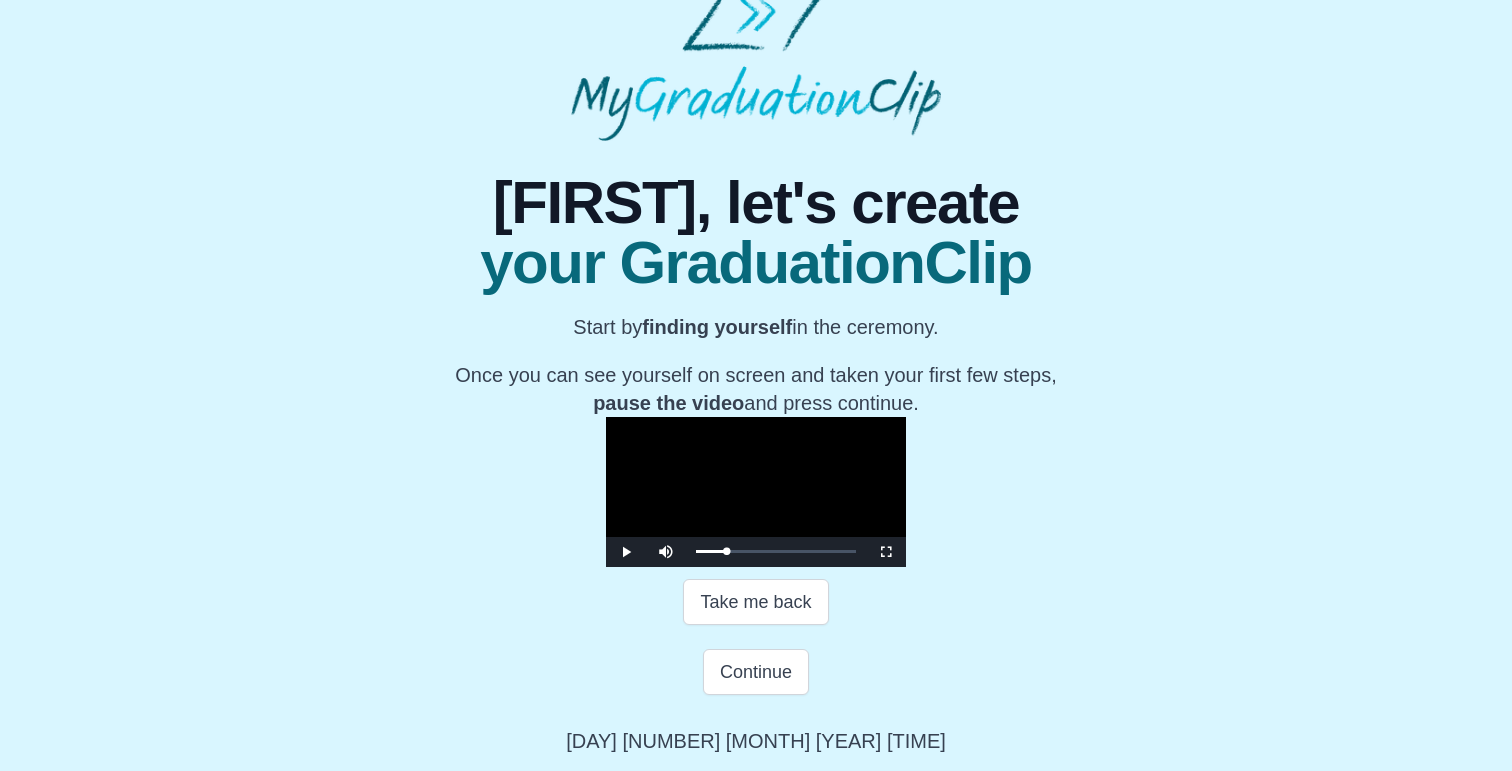 scroll, scrollTop: 0, scrollLeft: 0, axis: both 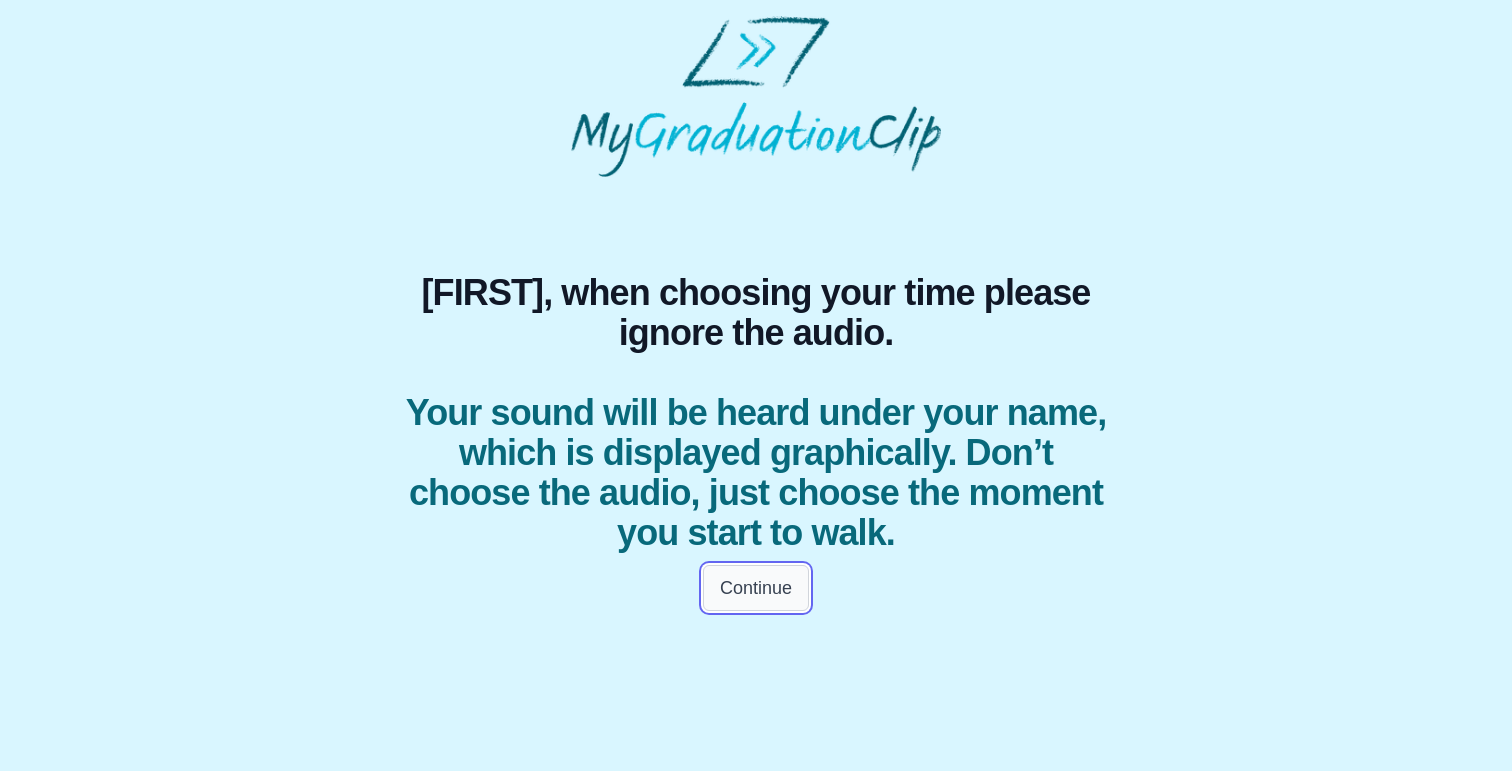 click on "Continue" at bounding box center [756, 588] 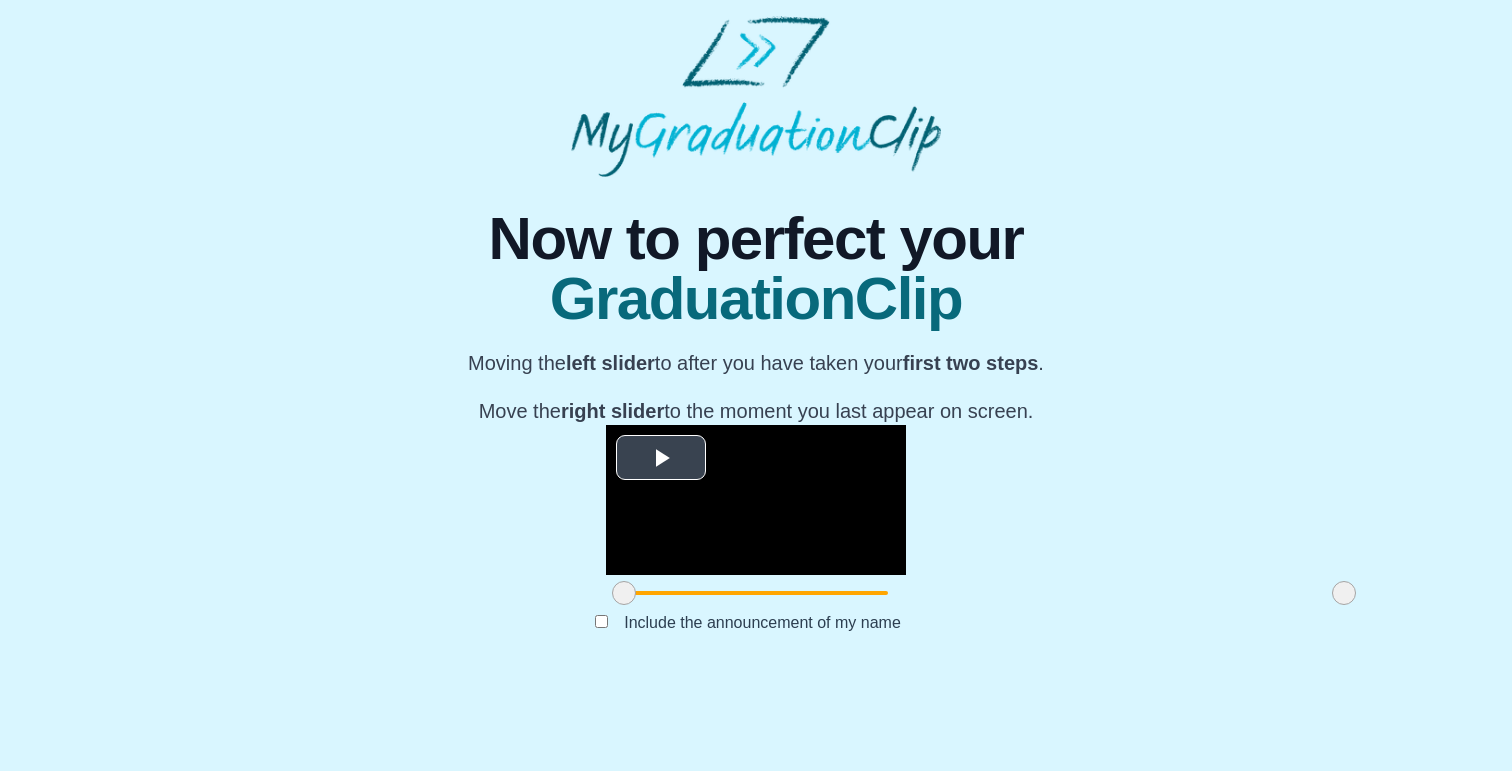scroll, scrollTop: 194, scrollLeft: 0, axis: vertical 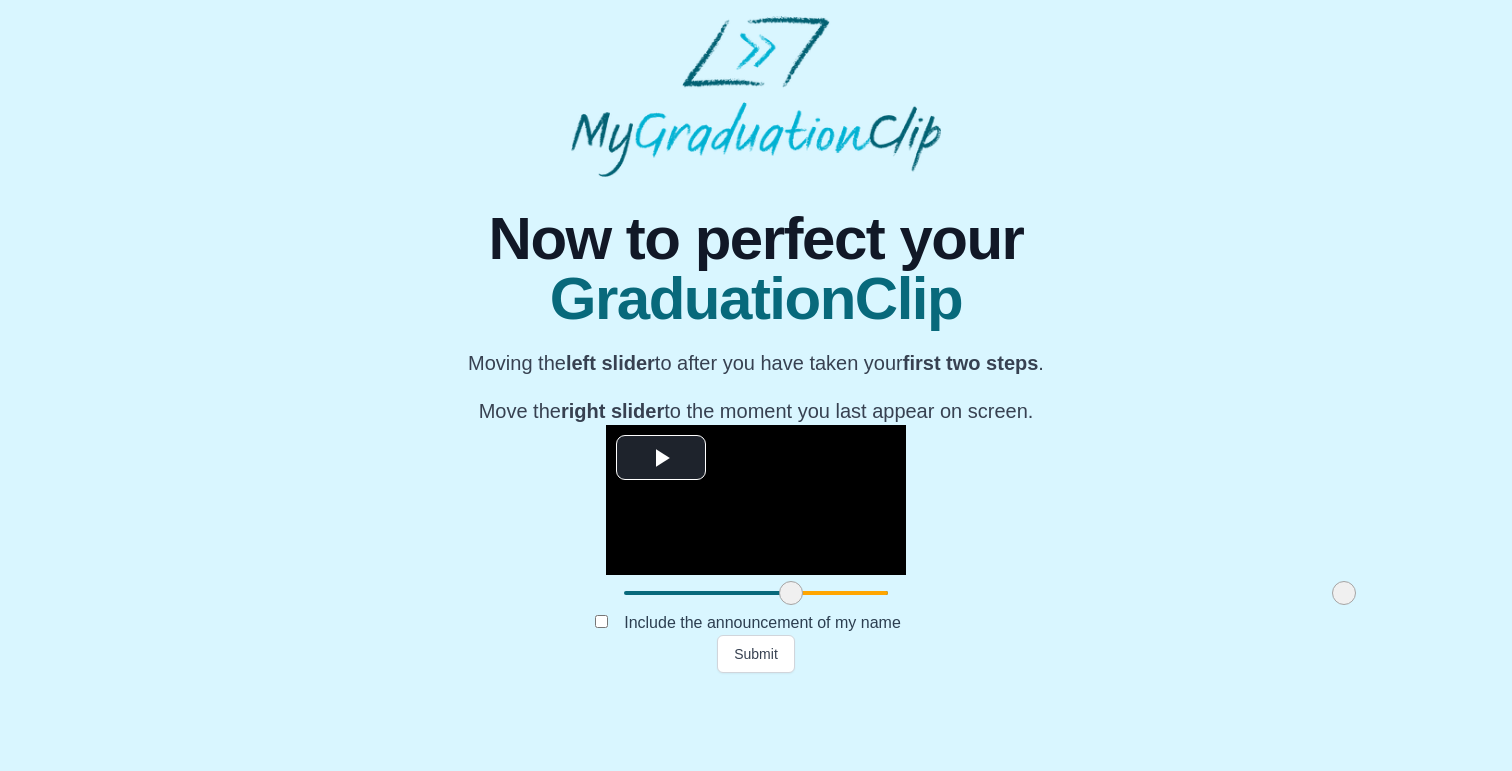 drag, startPoint x: 394, startPoint y: 676, endPoint x: 561, endPoint y: 681, distance: 167.07483 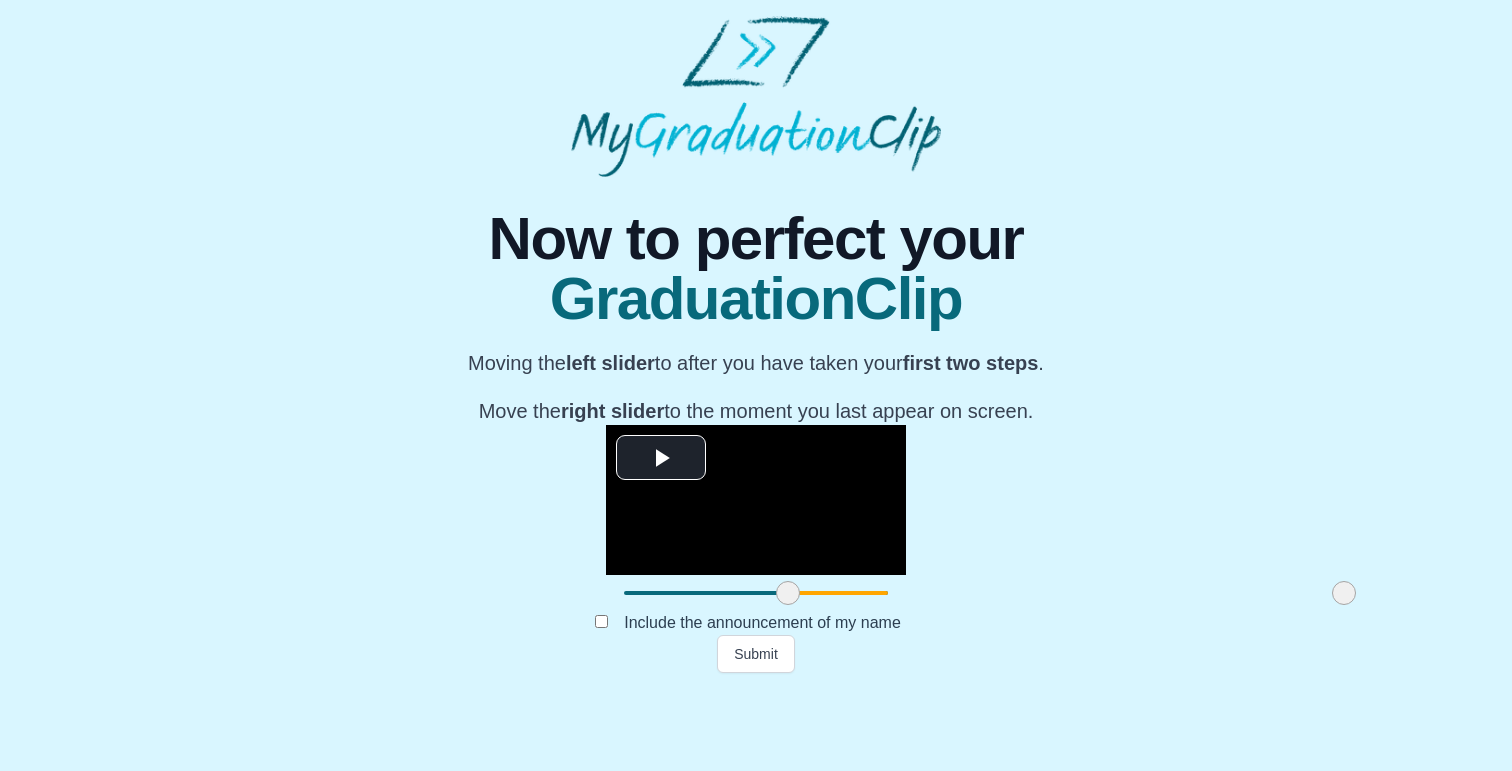 click at bounding box center [788, 593] 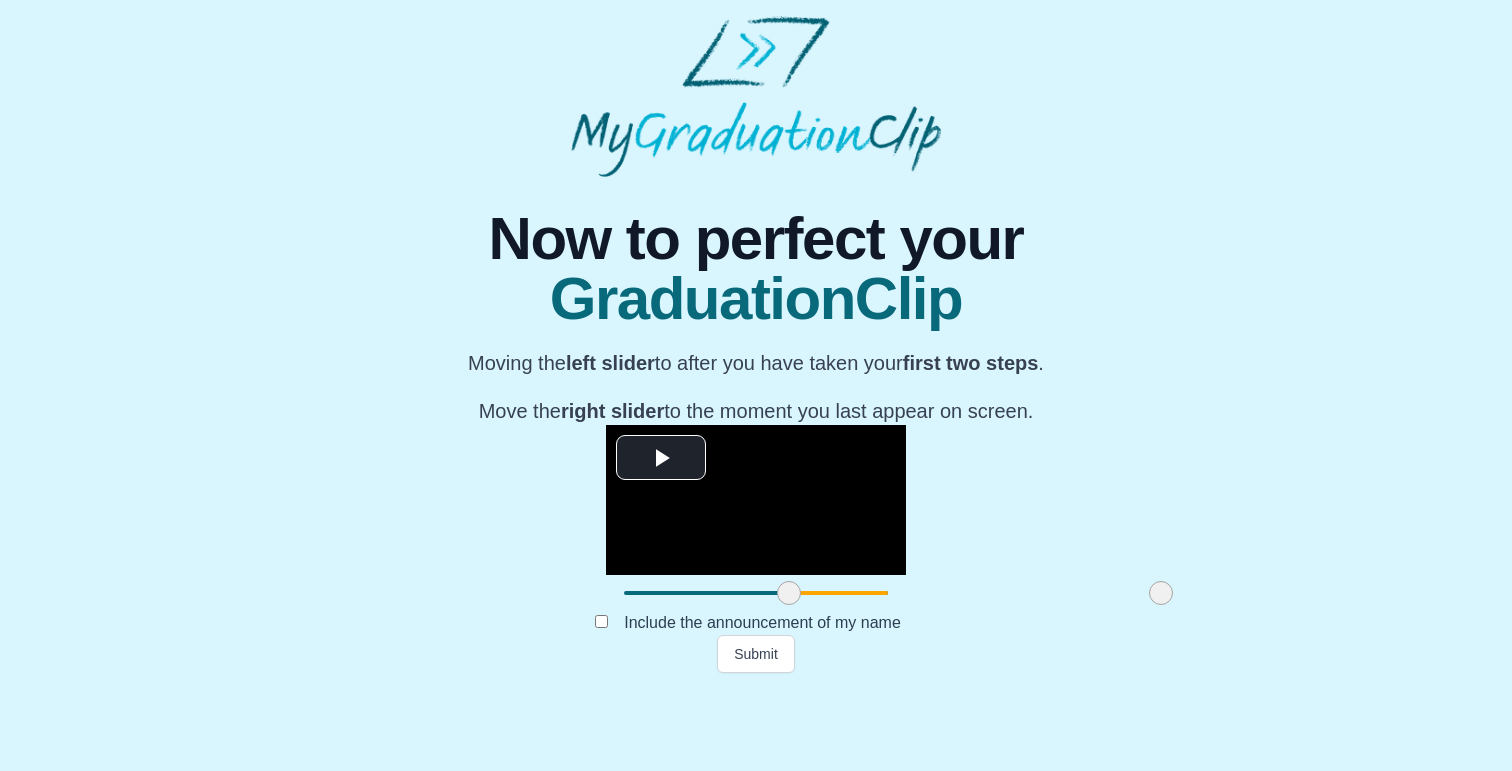 drag, startPoint x: 1113, startPoint y: 679, endPoint x: 930, endPoint y: 685, distance: 183.09833 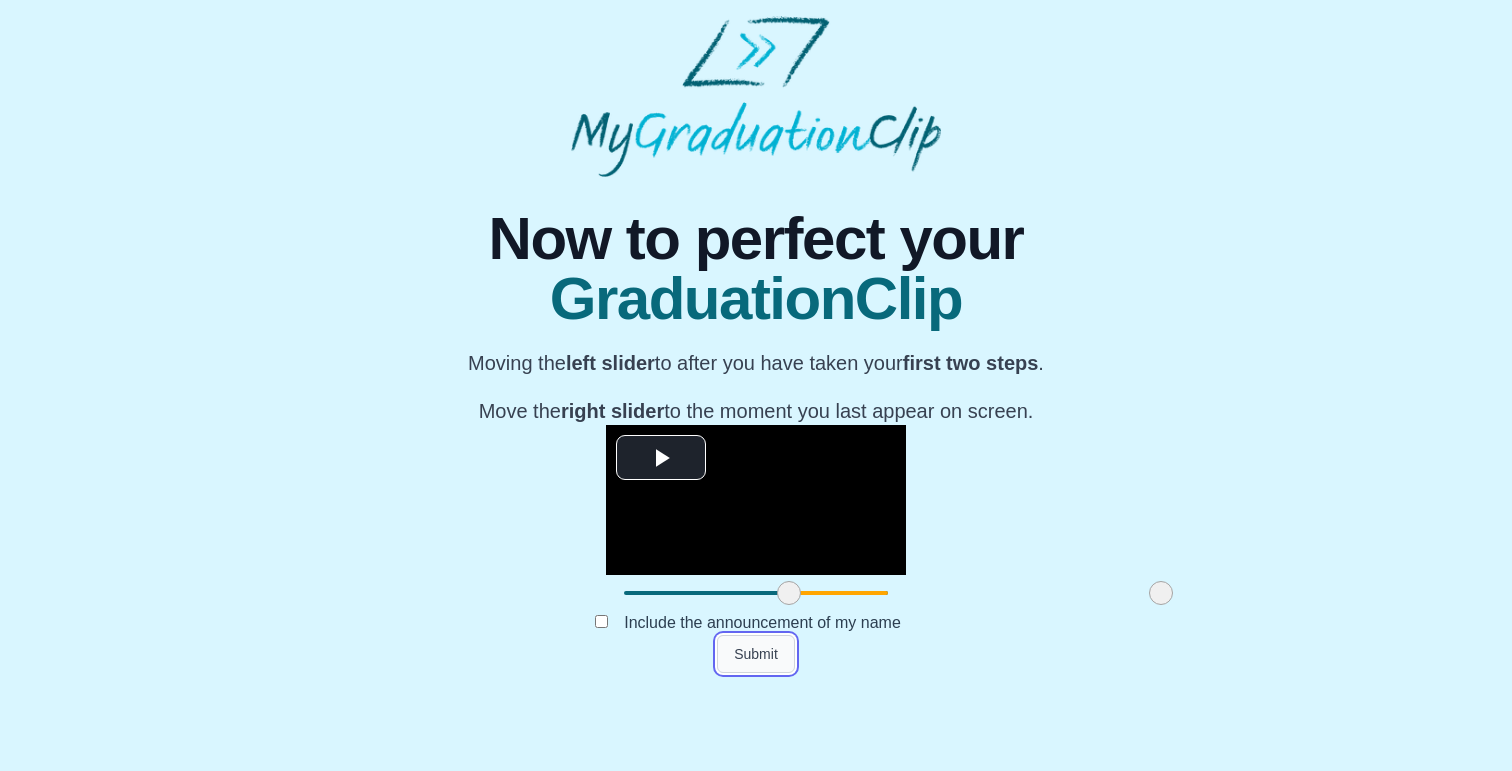 click on "Submit" at bounding box center [756, 654] 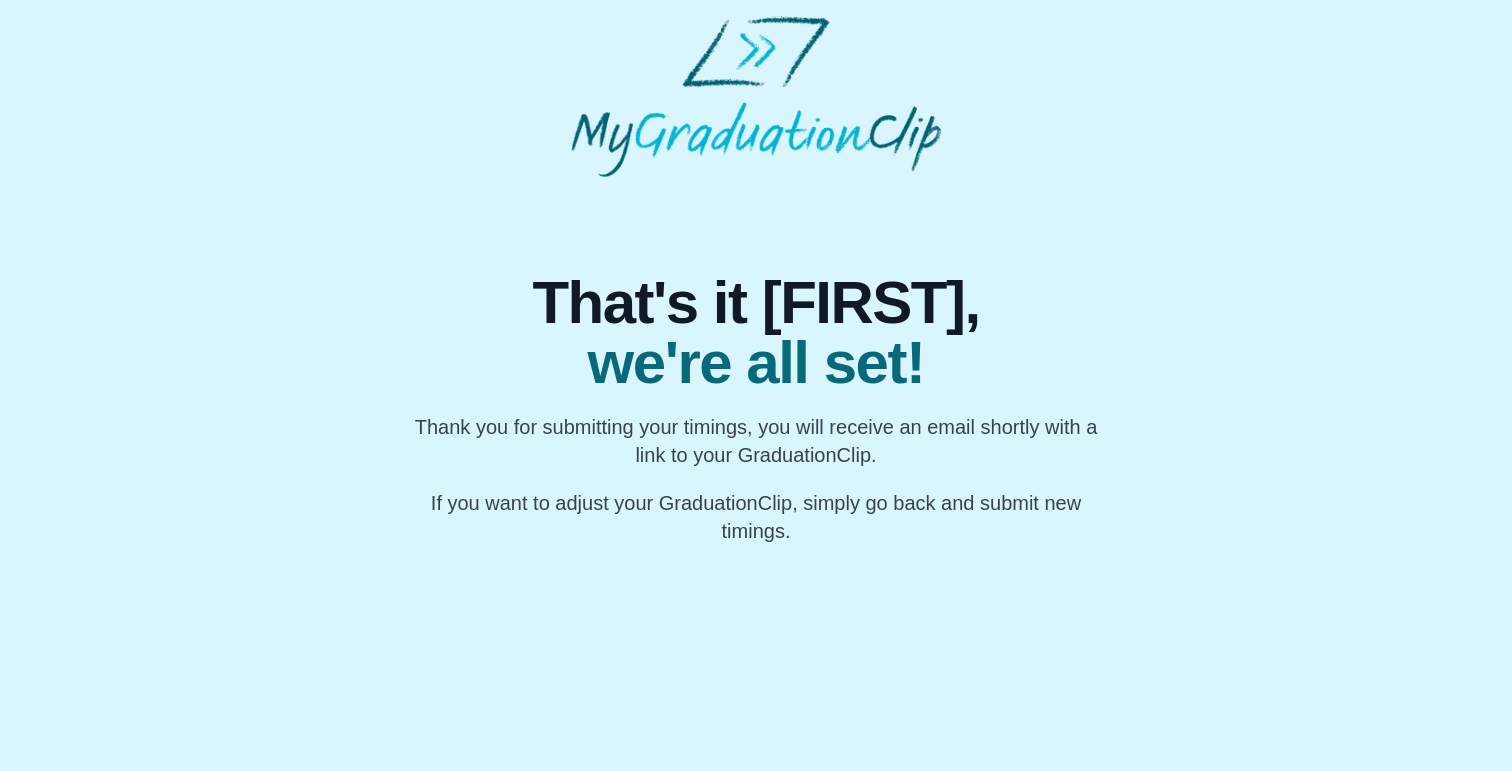 scroll, scrollTop: 0, scrollLeft: 0, axis: both 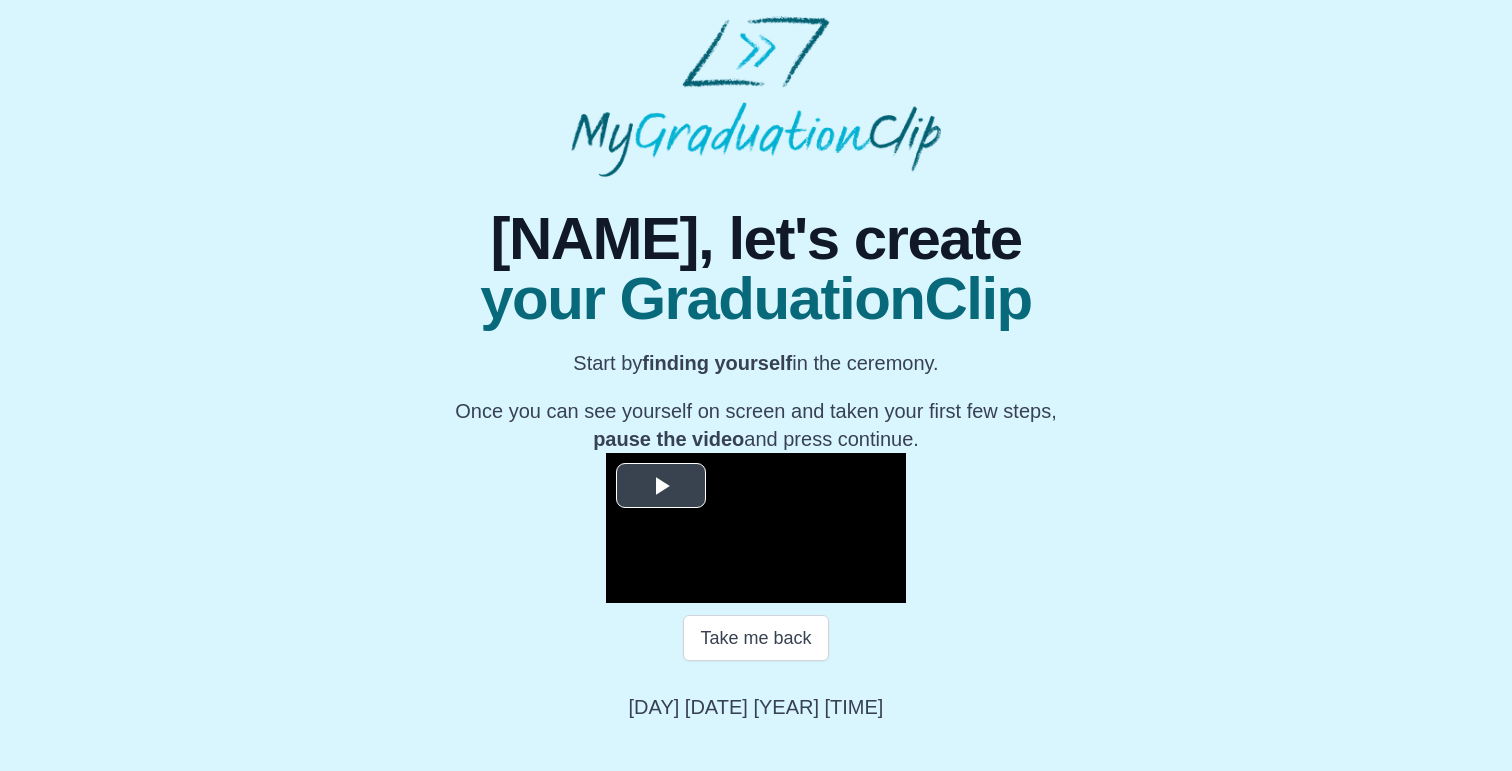 click at bounding box center [661, 485] 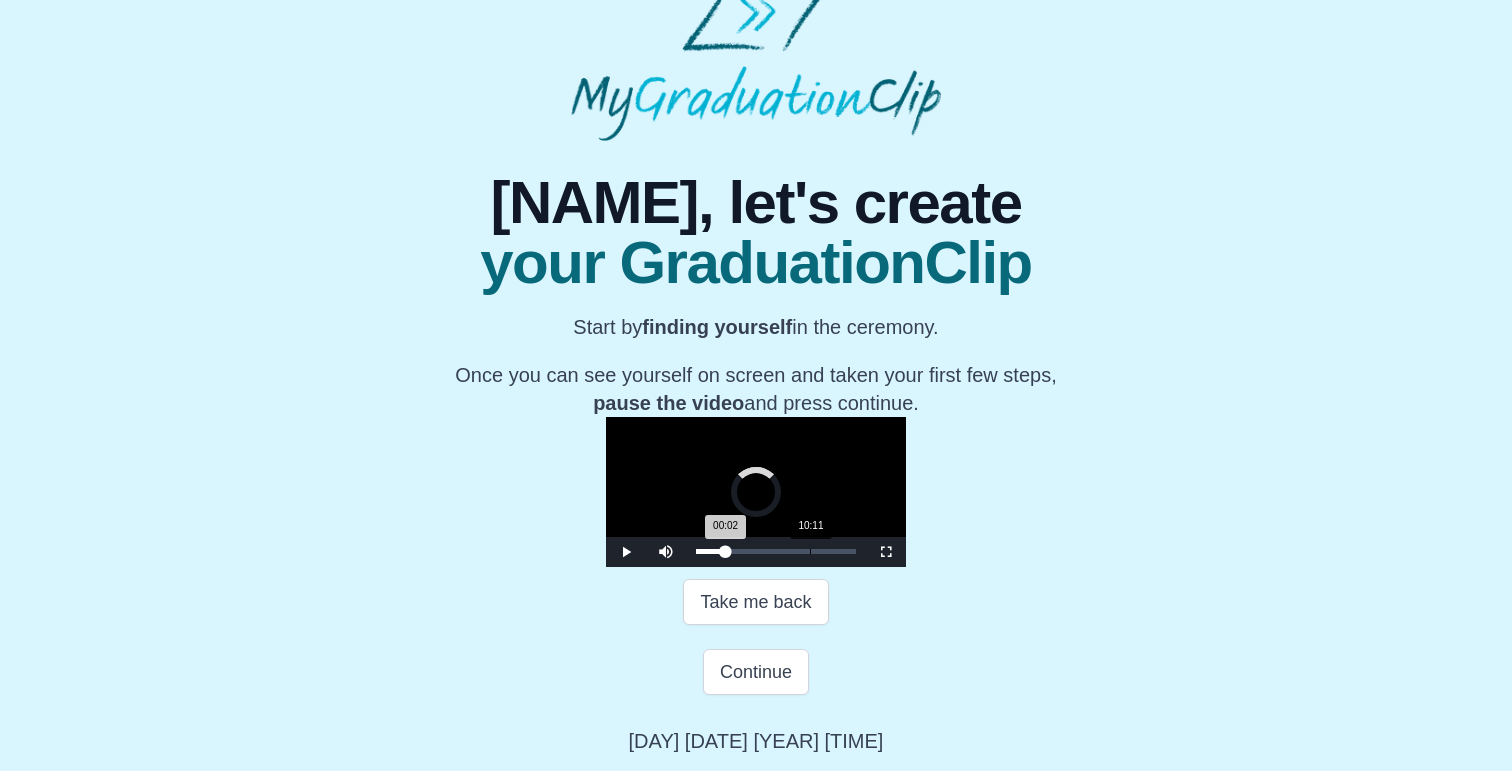click on "Loaded : 0% 10:11 00:02 Progress : 0%" at bounding box center (776, 551) 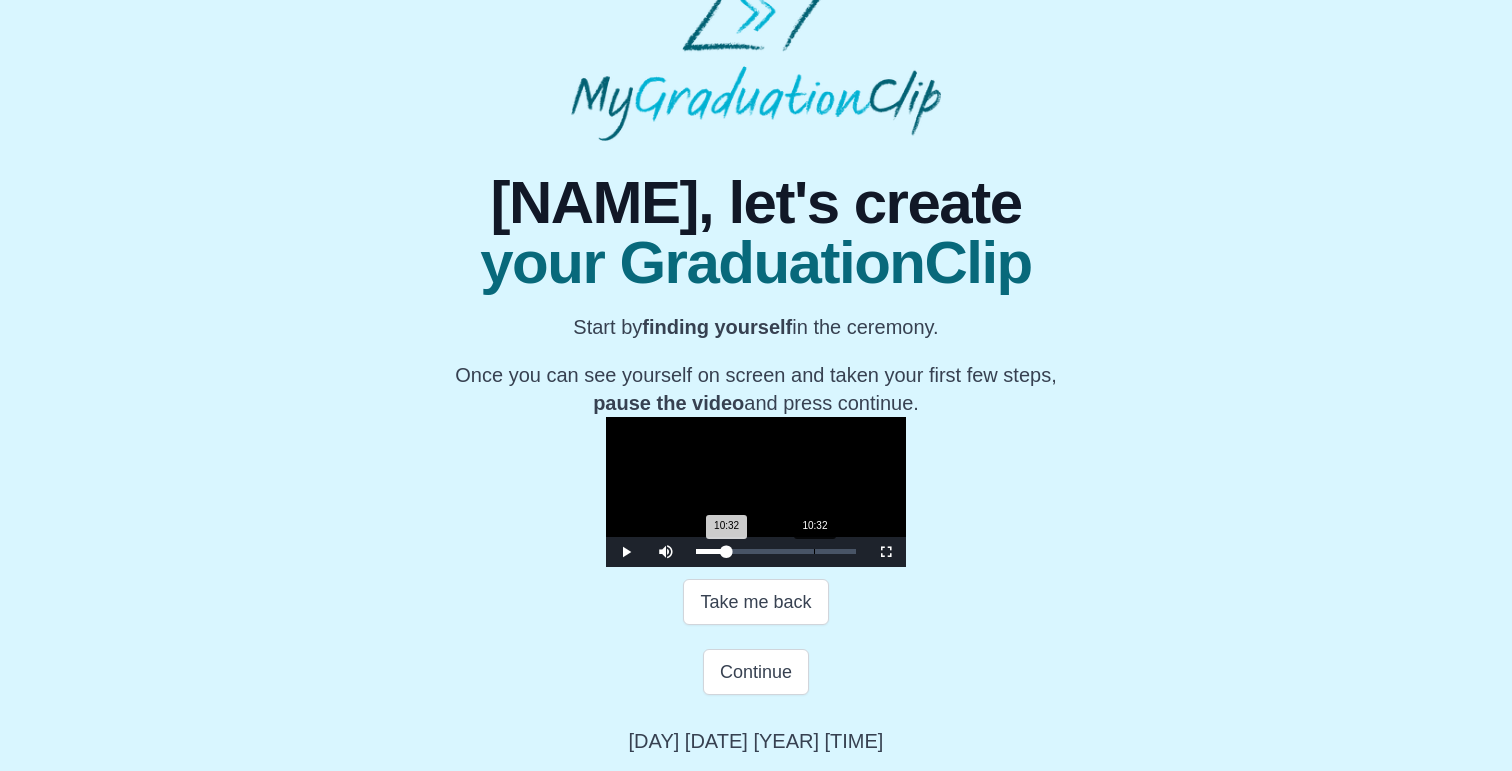 click on "10:32 Progress : 0%" at bounding box center (711, 551) 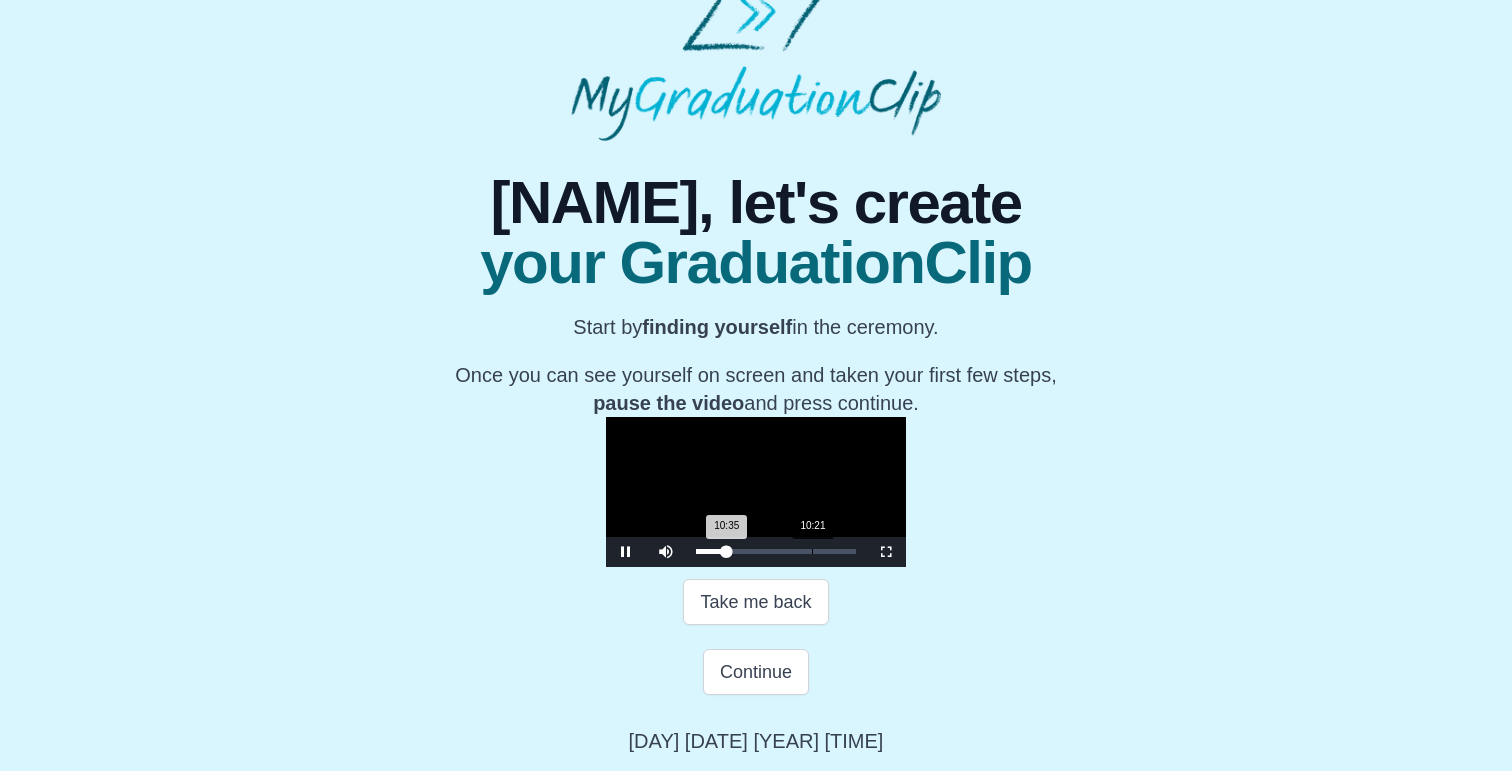 click on "10:35 Progress : 0%" at bounding box center (711, 551) 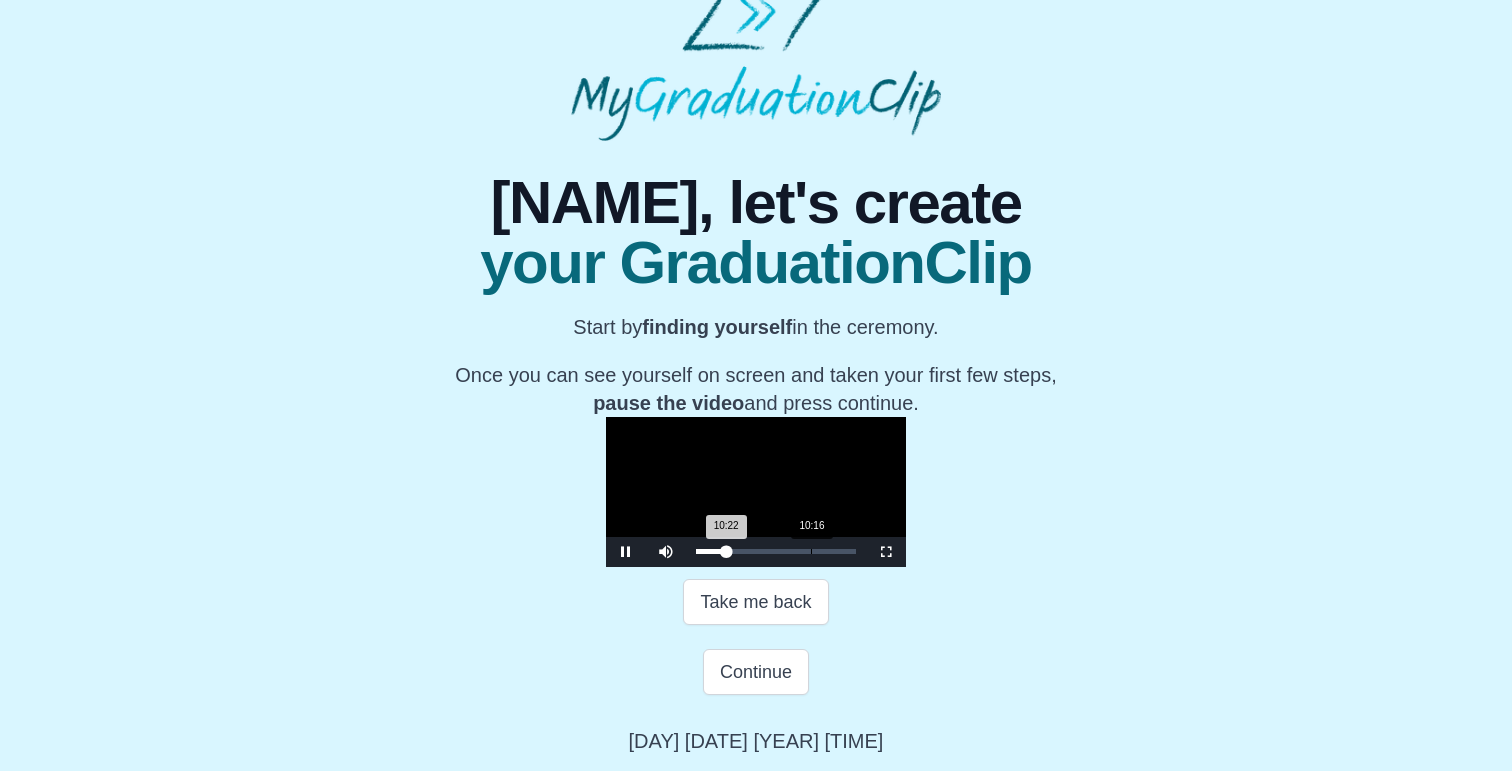 click on "10:22 Progress : 0%" at bounding box center [711, 551] 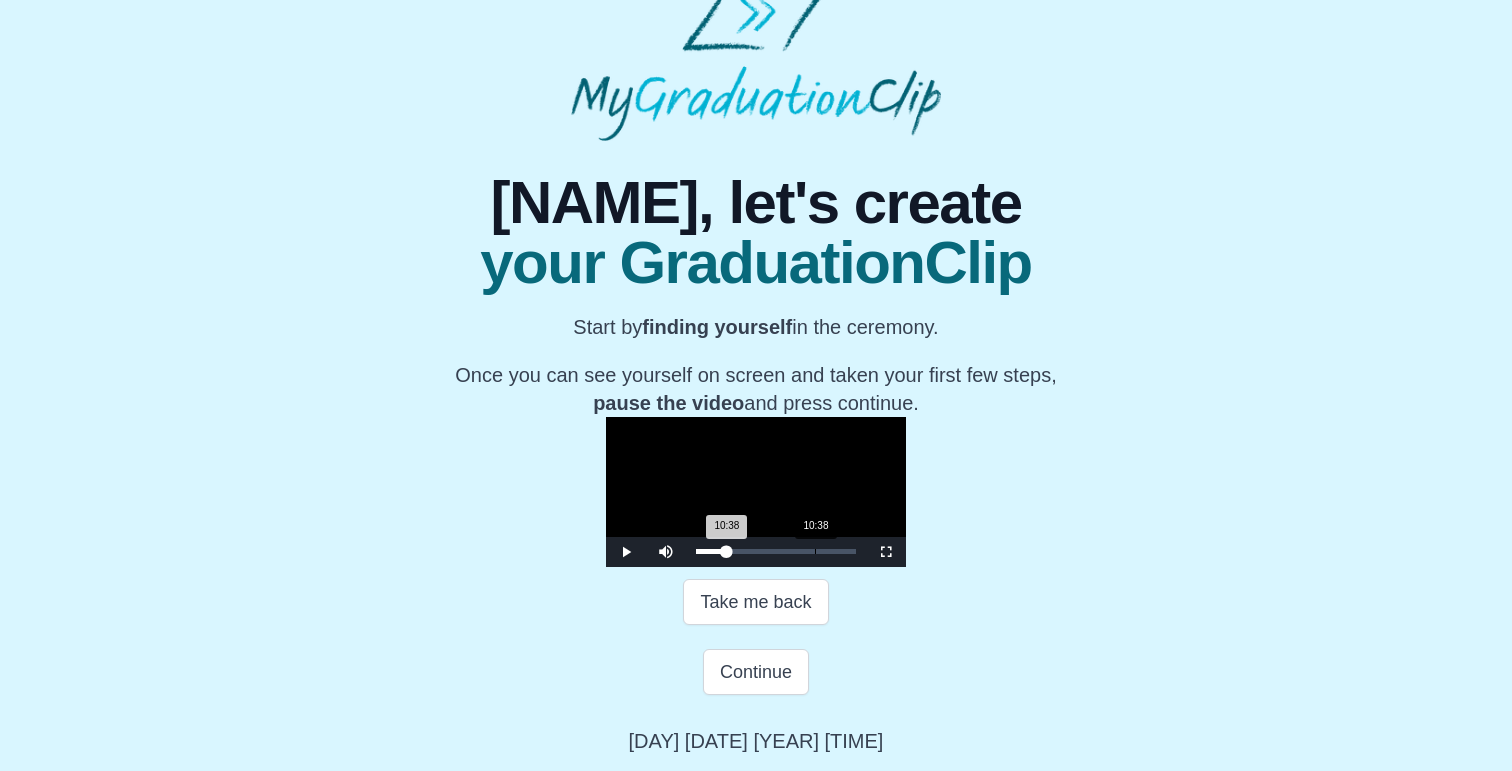 click on "10:38 Progress : 0%" at bounding box center (711, 551) 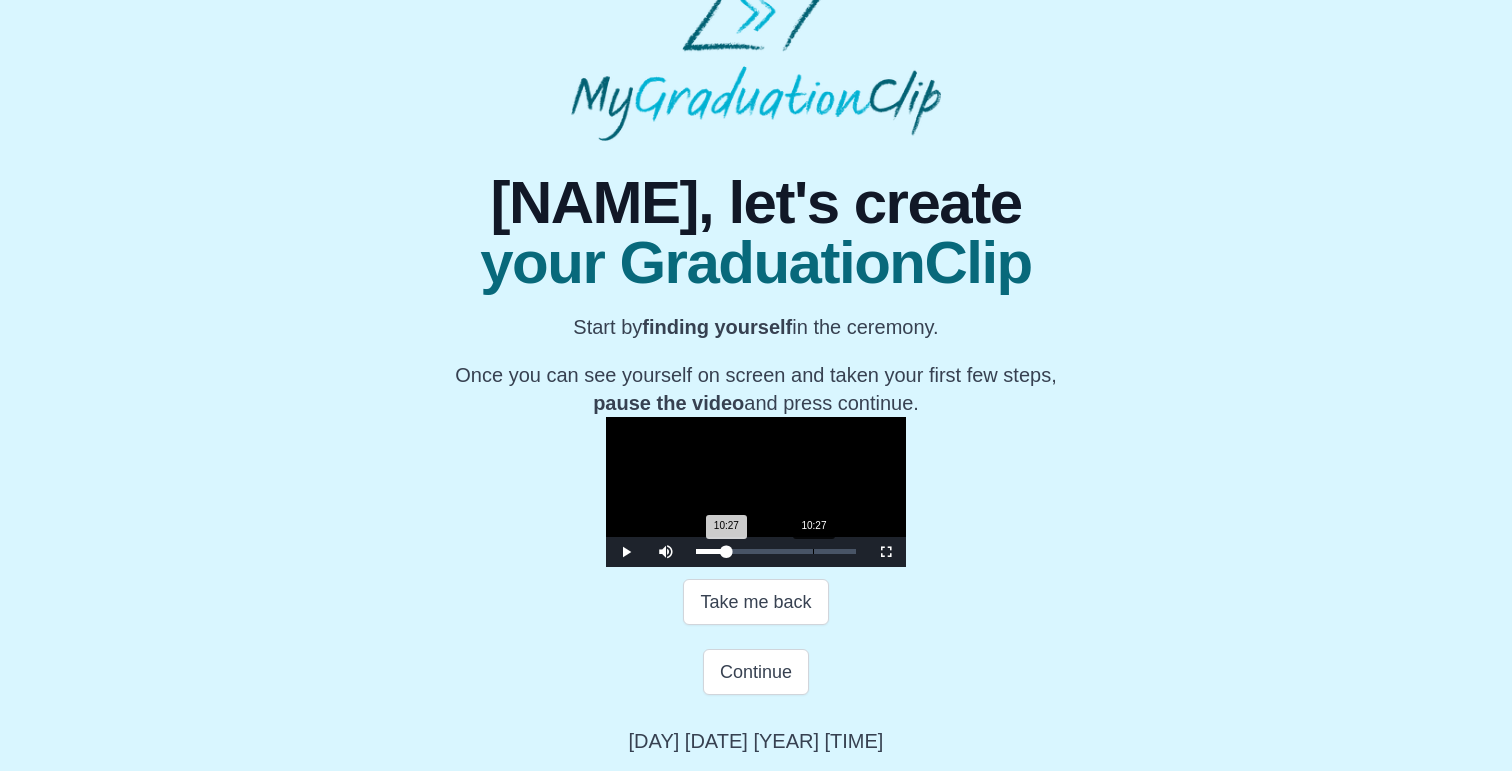 click on "10:27 Progress : 0%" at bounding box center [711, 551] 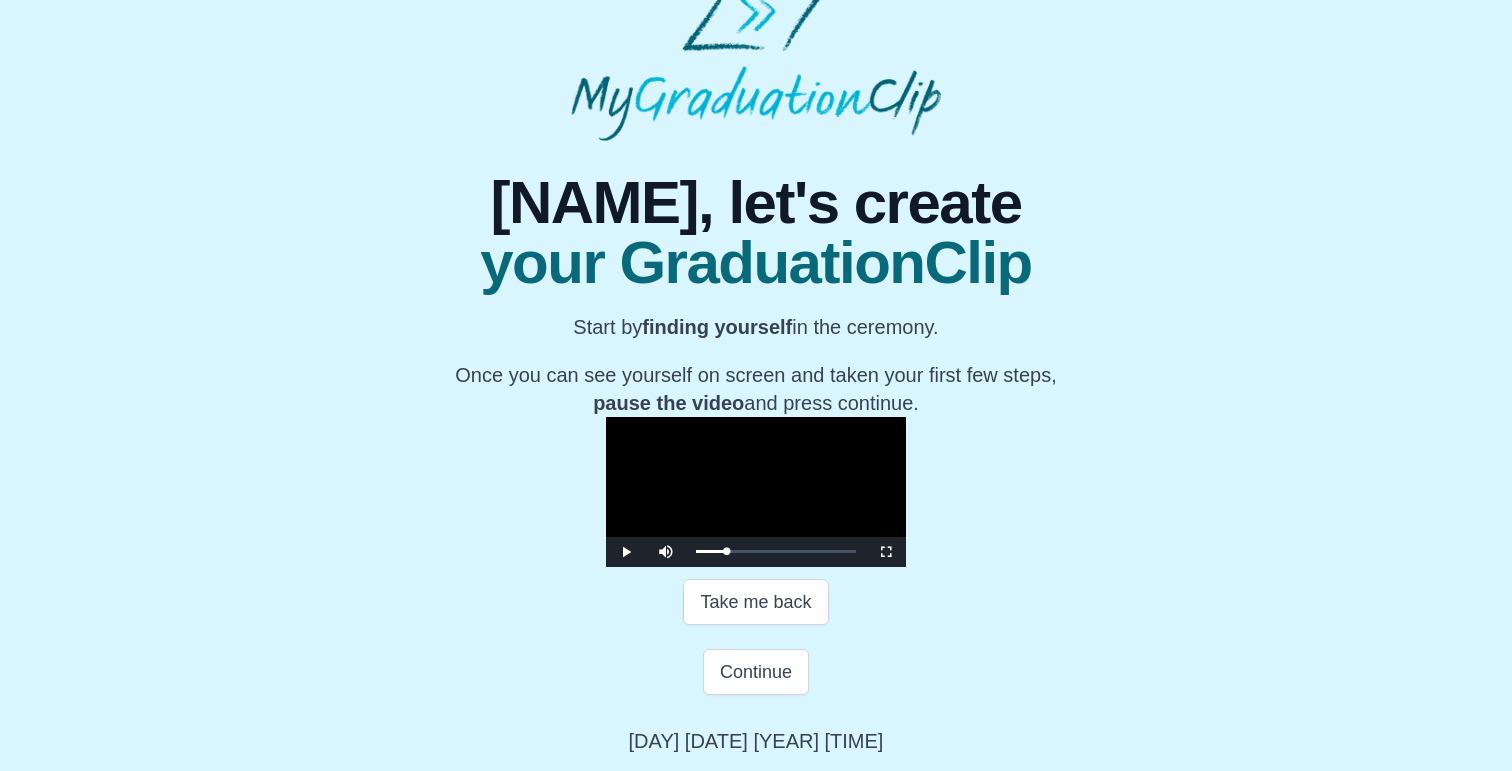 click at bounding box center (756, 492) 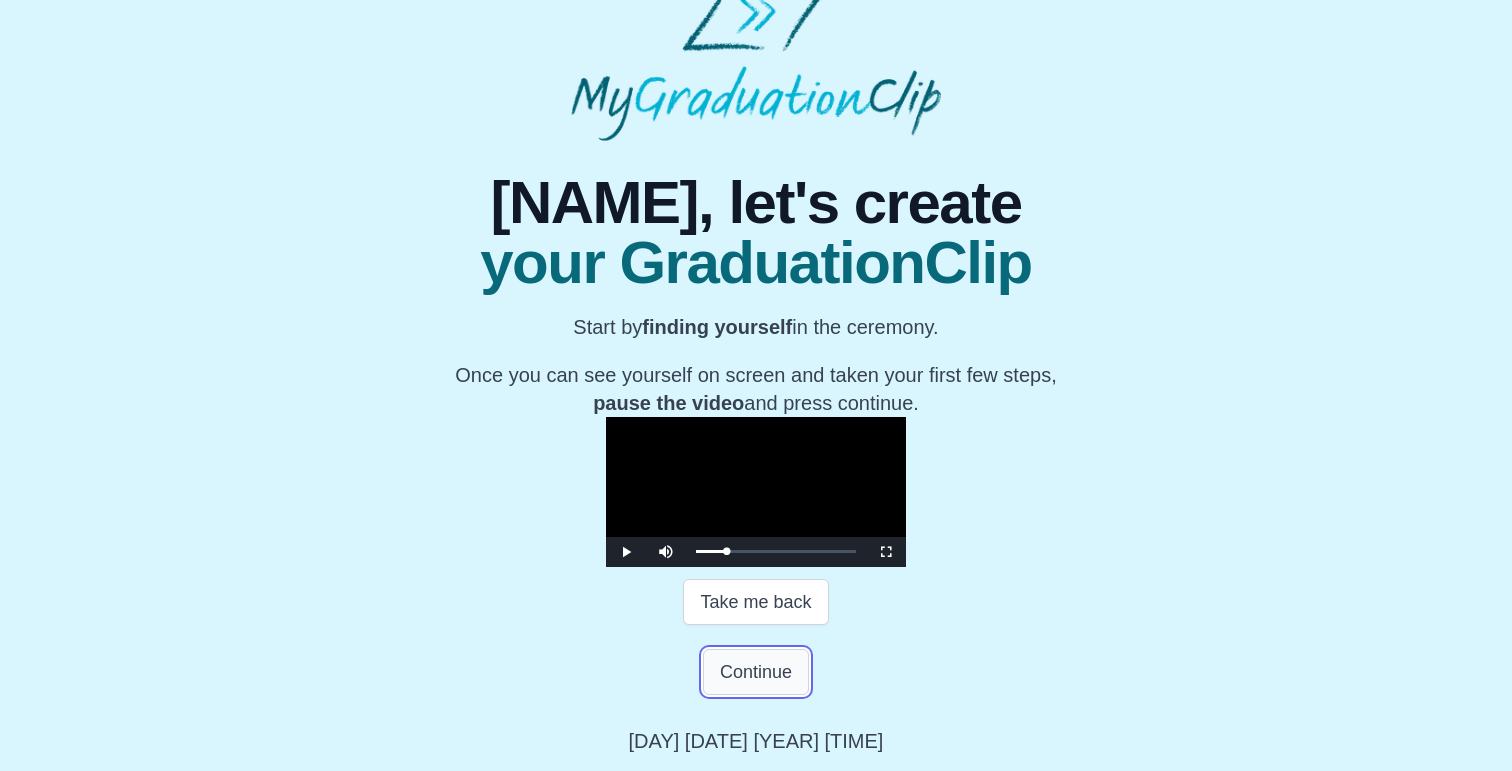 click on "Continue" at bounding box center (756, 672) 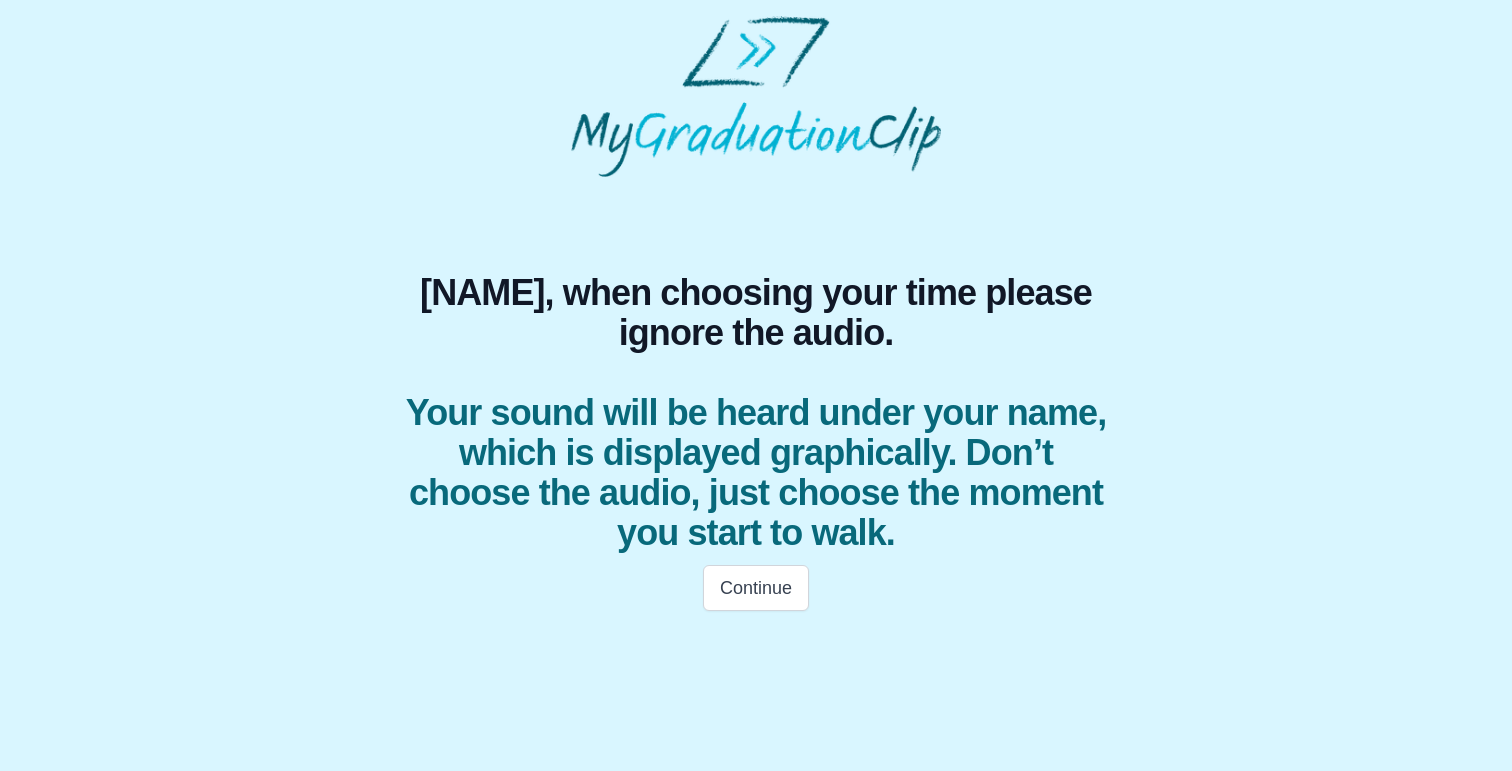 scroll, scrollTop: 0, scrollLeft: 0, axis: both 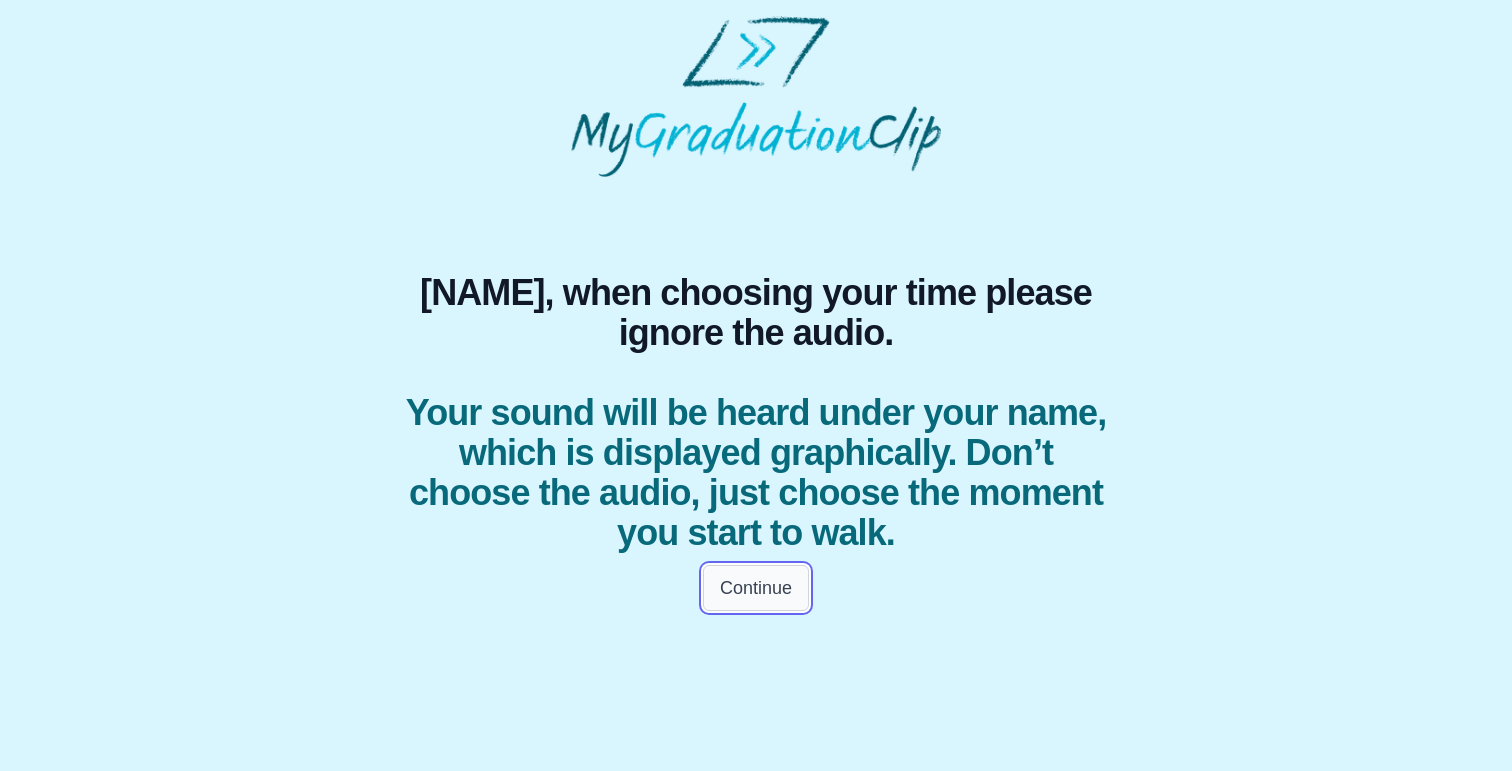 click on "Continue" at bounding box center [756, 588] 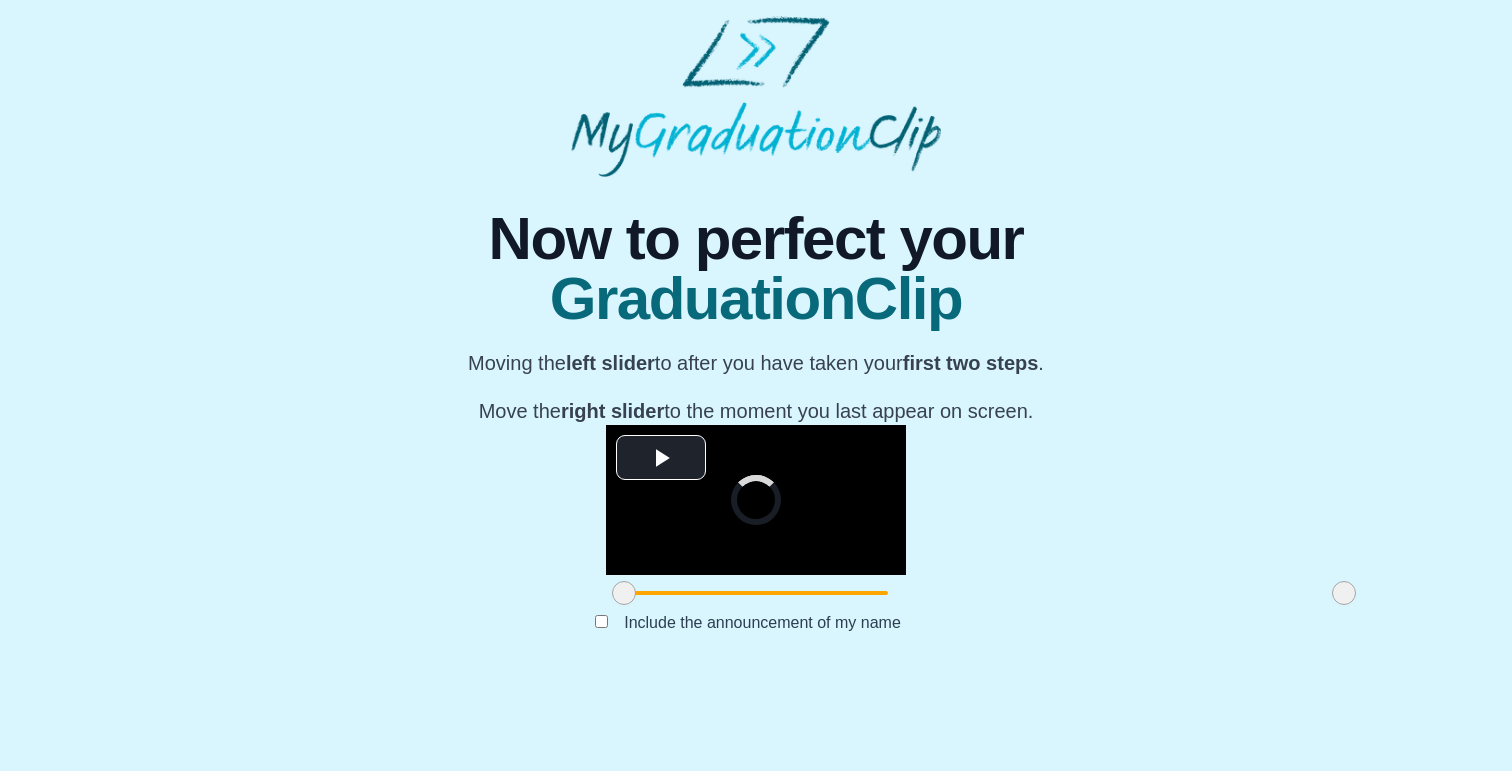 scroll, scrollTop: 194, scrollLeft: 0, axis: vertical 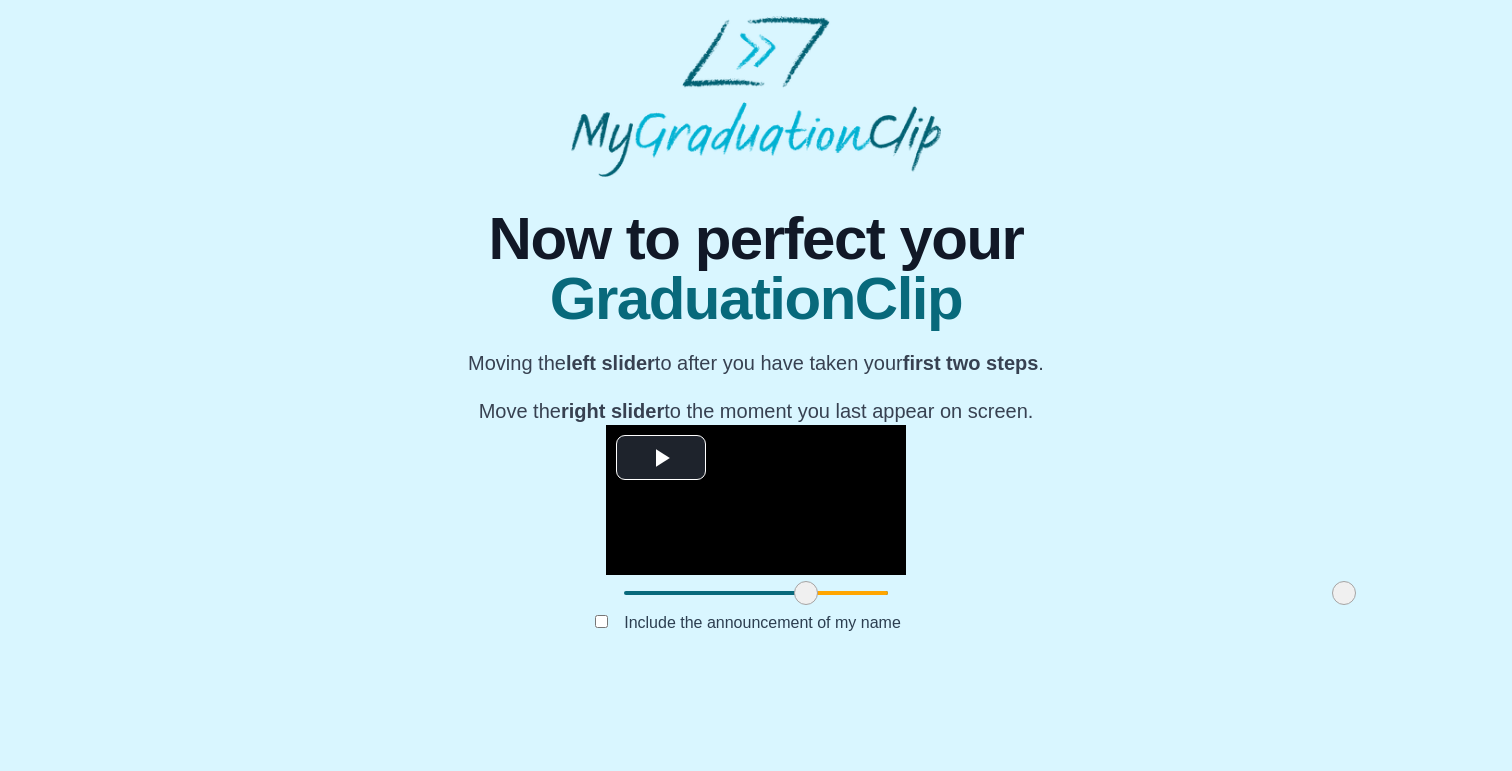 drag, startPoint x: 392, startPoint y: 680, endPoint x: 574, endPoint y: 685, distance: 182.06866 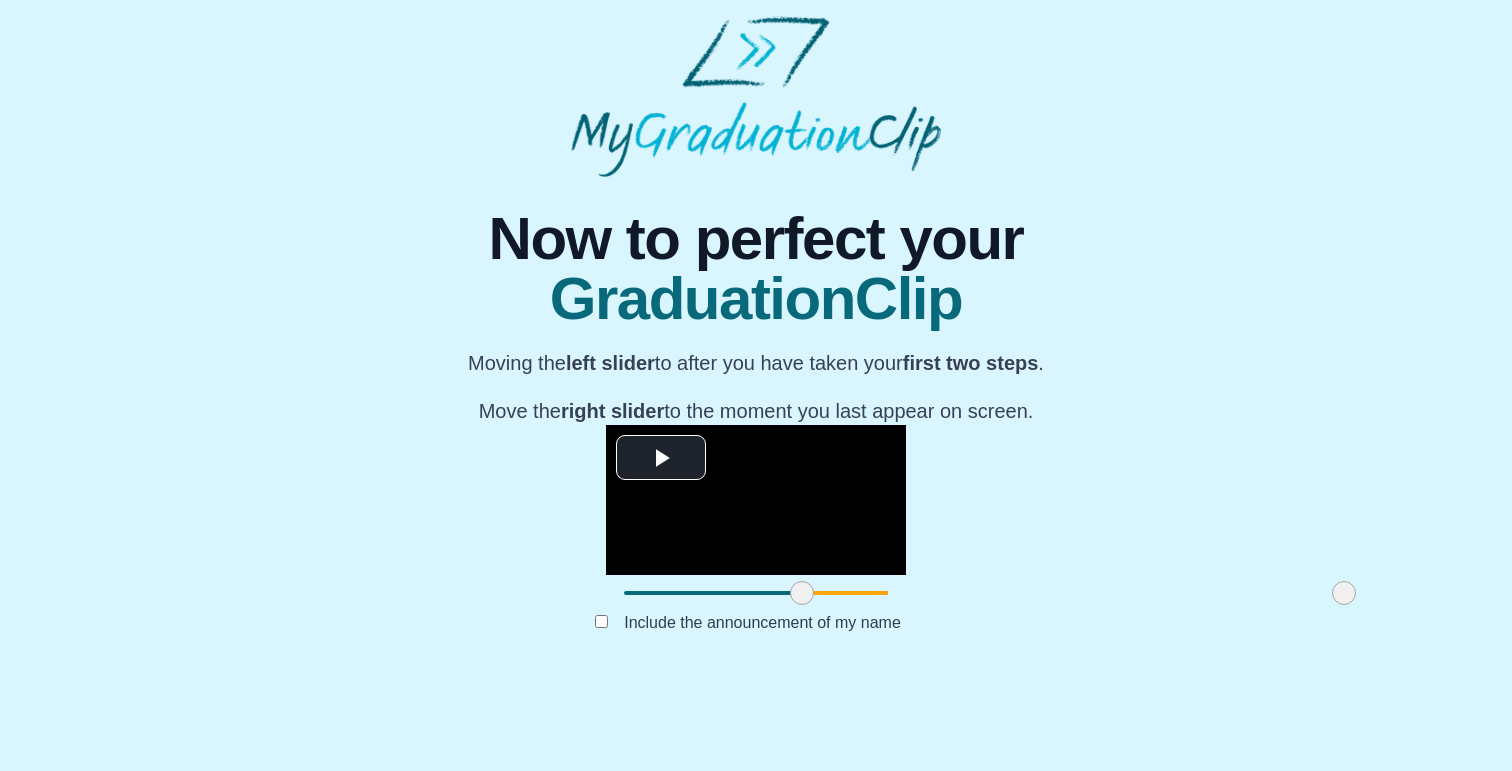 click at bounding box center (802, 593) 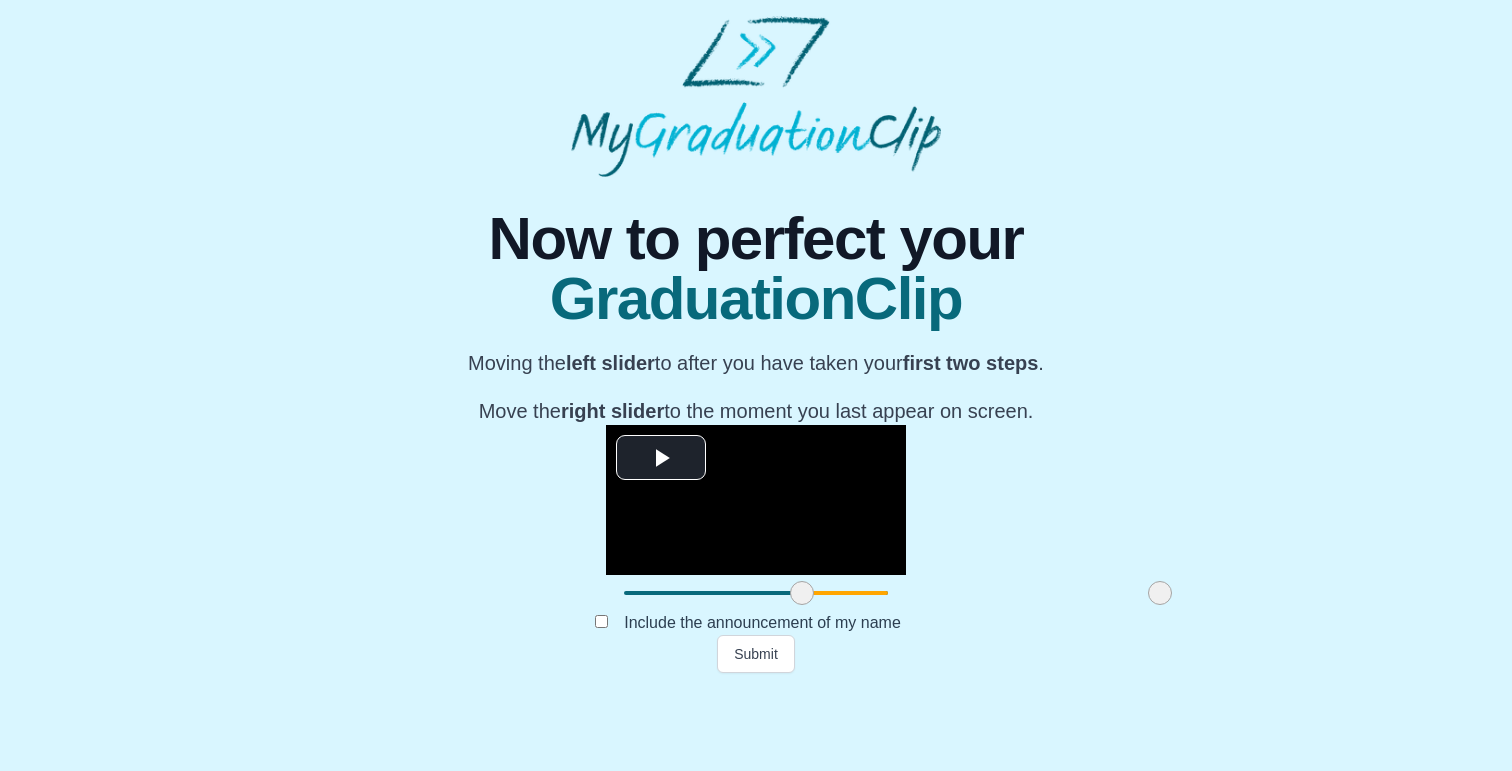 drag, startPoint x: 1113, startPoint y: 671, endPoint x: 929, endPoint y: 689, distance: 184.87834 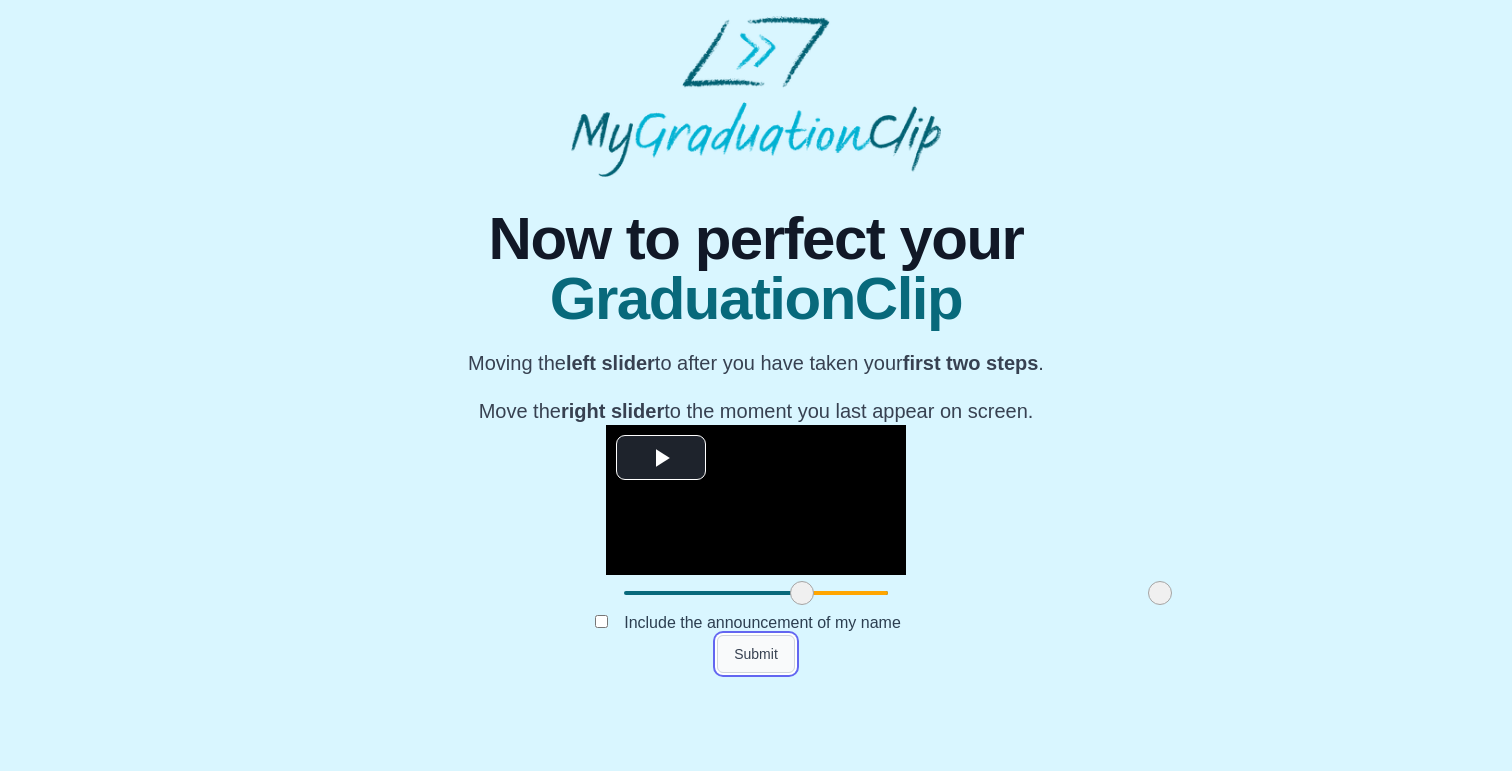 click on "Submit" at bounding box center [756, 654] 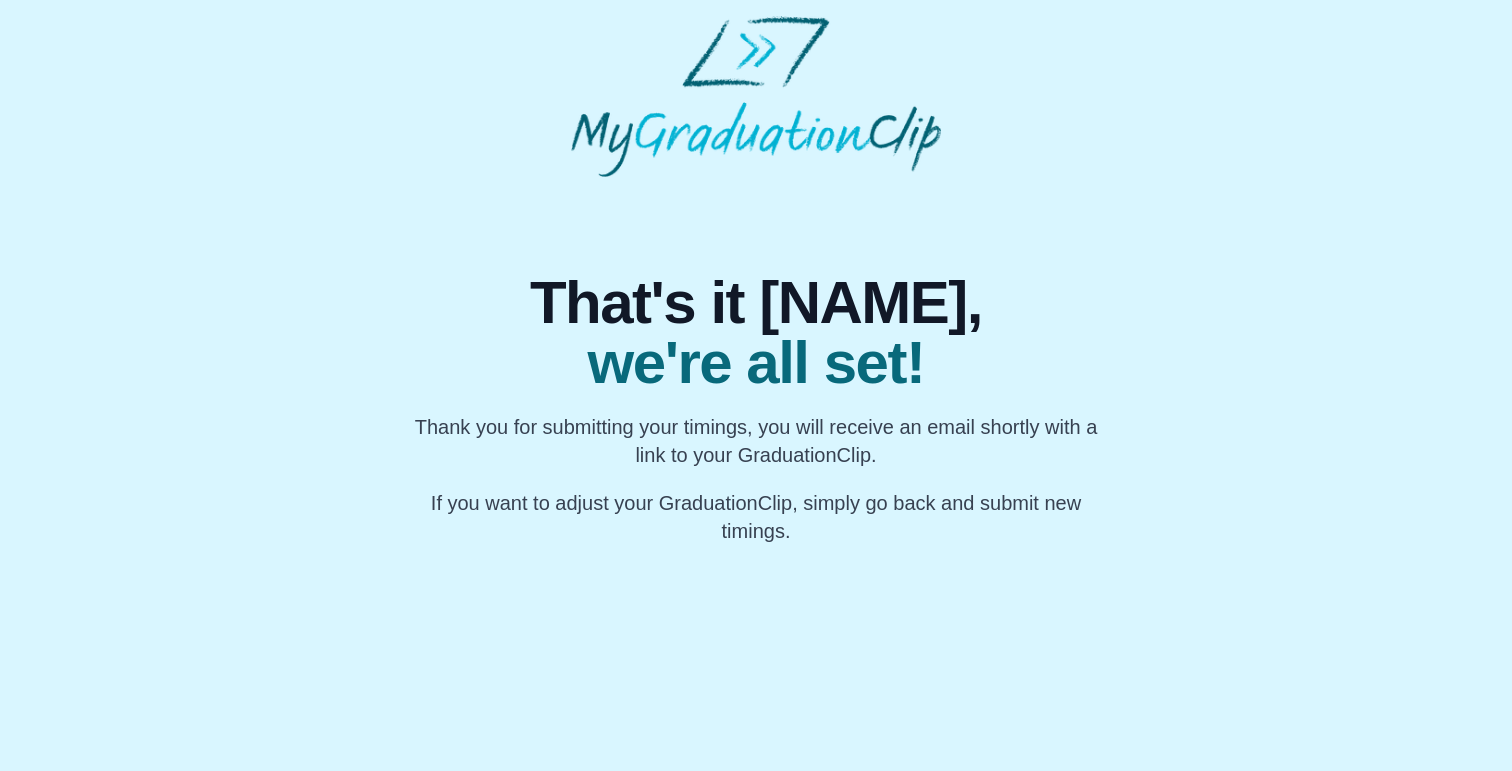 scroll, scrollTop: 0, scrollLeft: 0, axis: both 